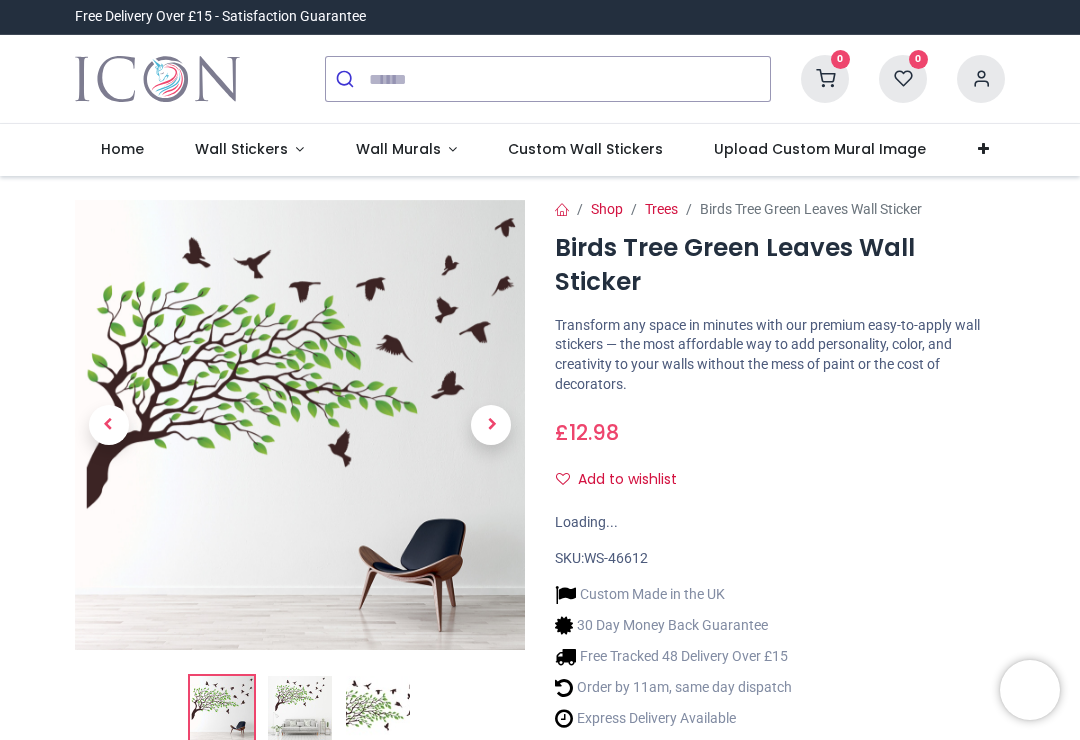 scroll, scrollTop: 0, scrollLeft: 0, axis: both 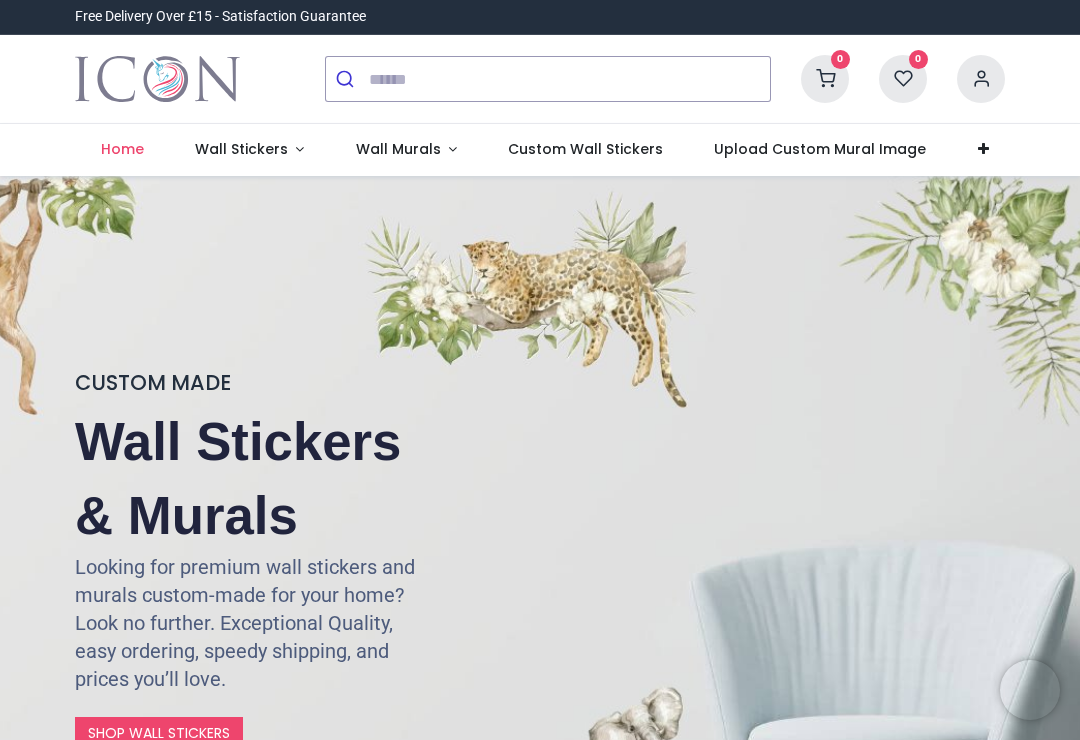 click on "Wall Stickers" at bounding box center (241, 149) 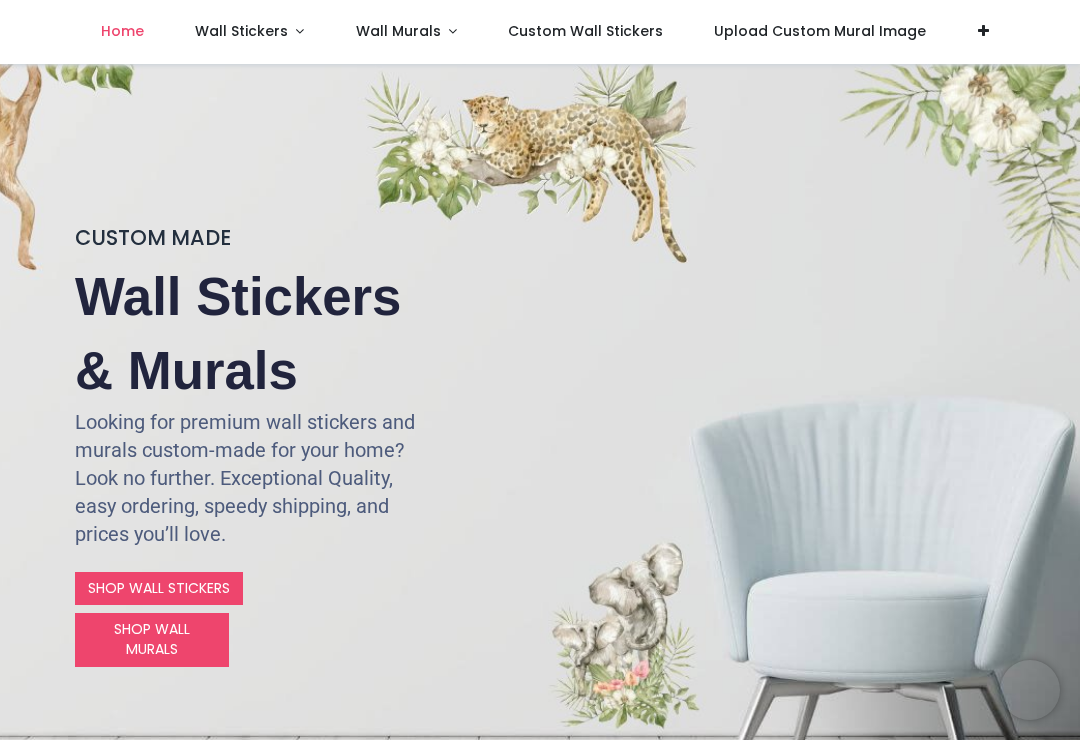 scroll, scrollTop: 47, scrollLeft: 0, axis: vertical 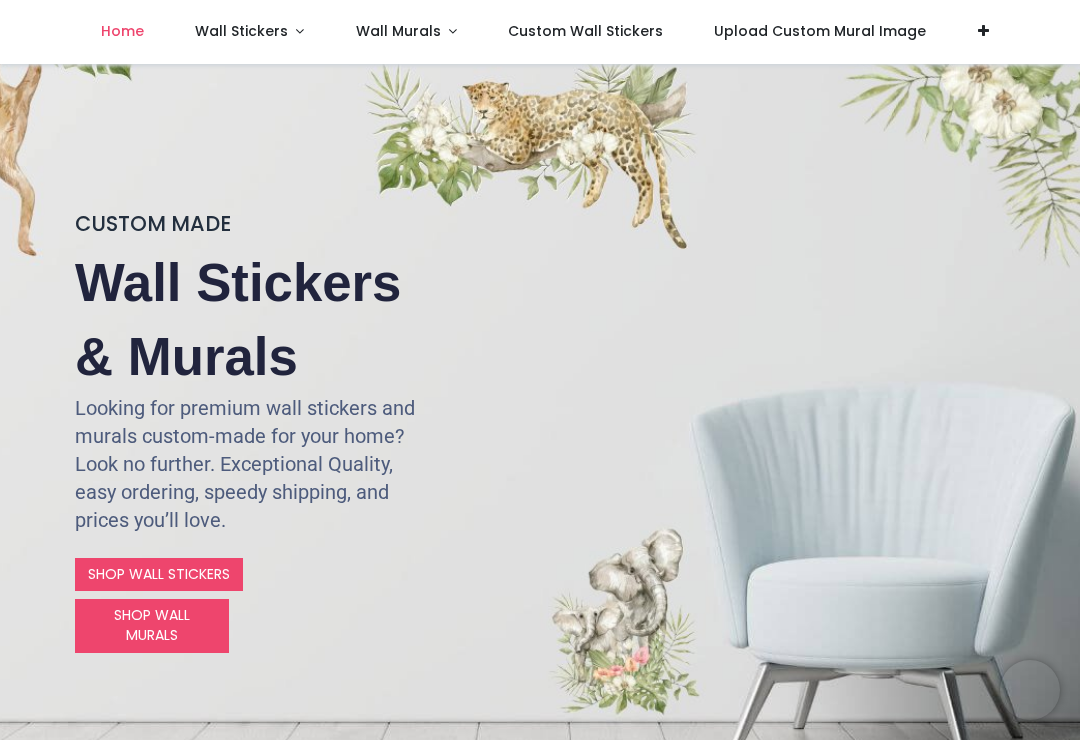 click on "Wall Stickers" at bounding box center [249, 32] 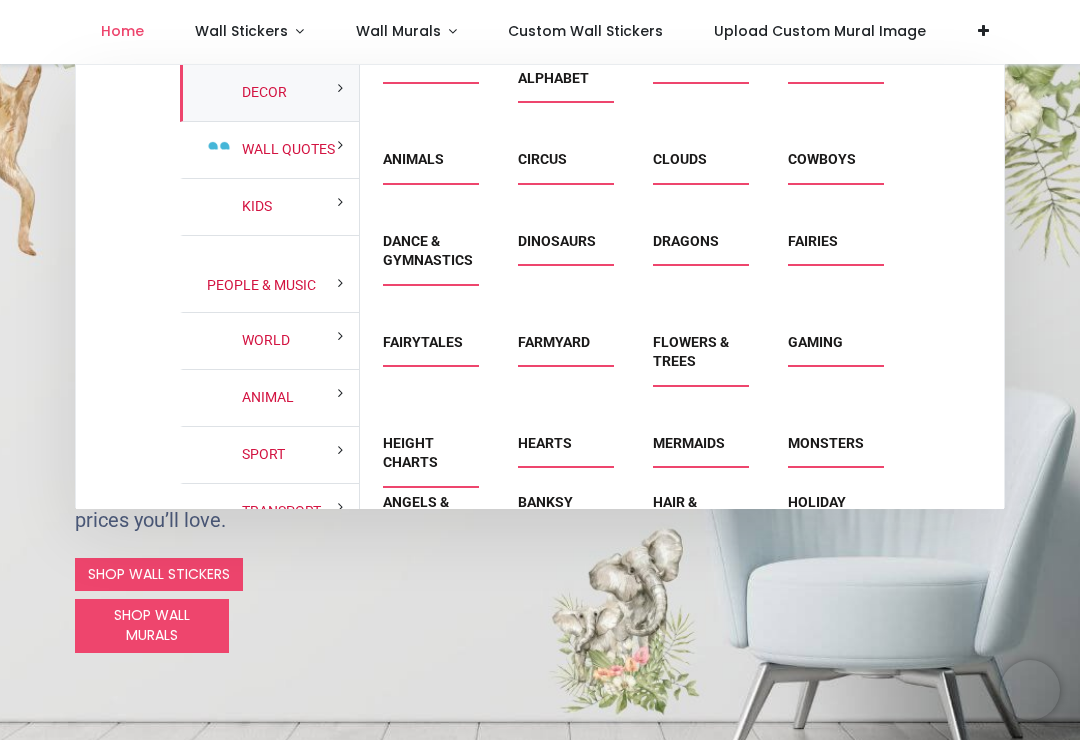 scroll, scrollTop: 920, scrollLeft: 0, axis: vertical 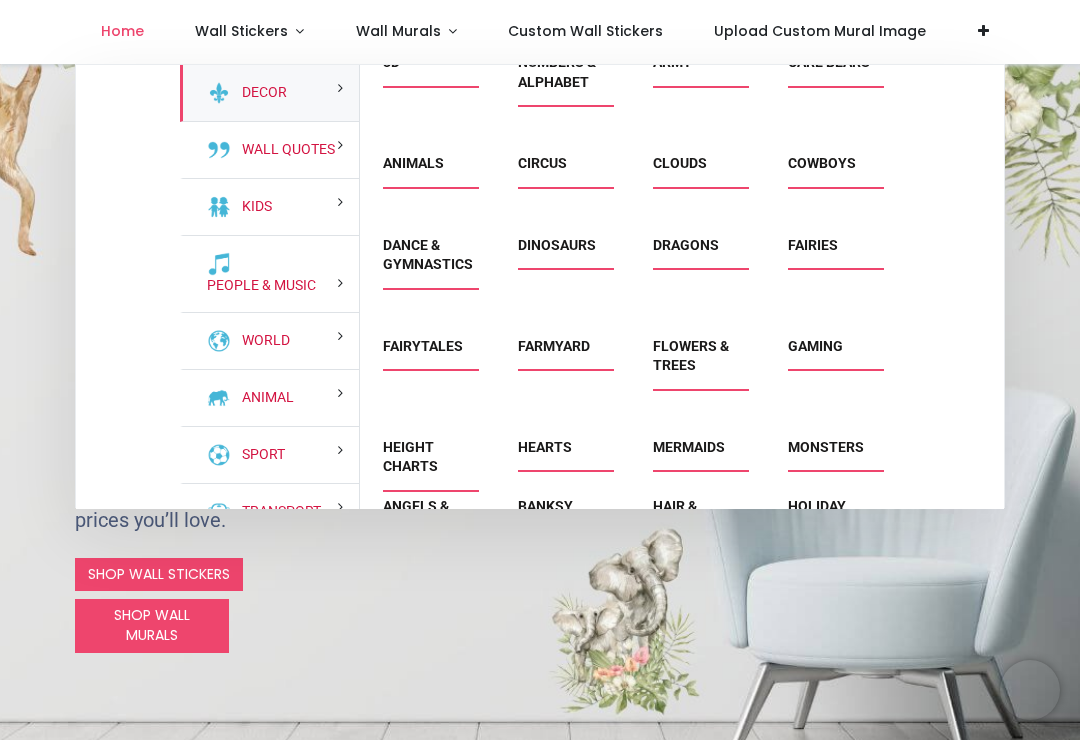click on "Animals" at bounding box center [413, 163] 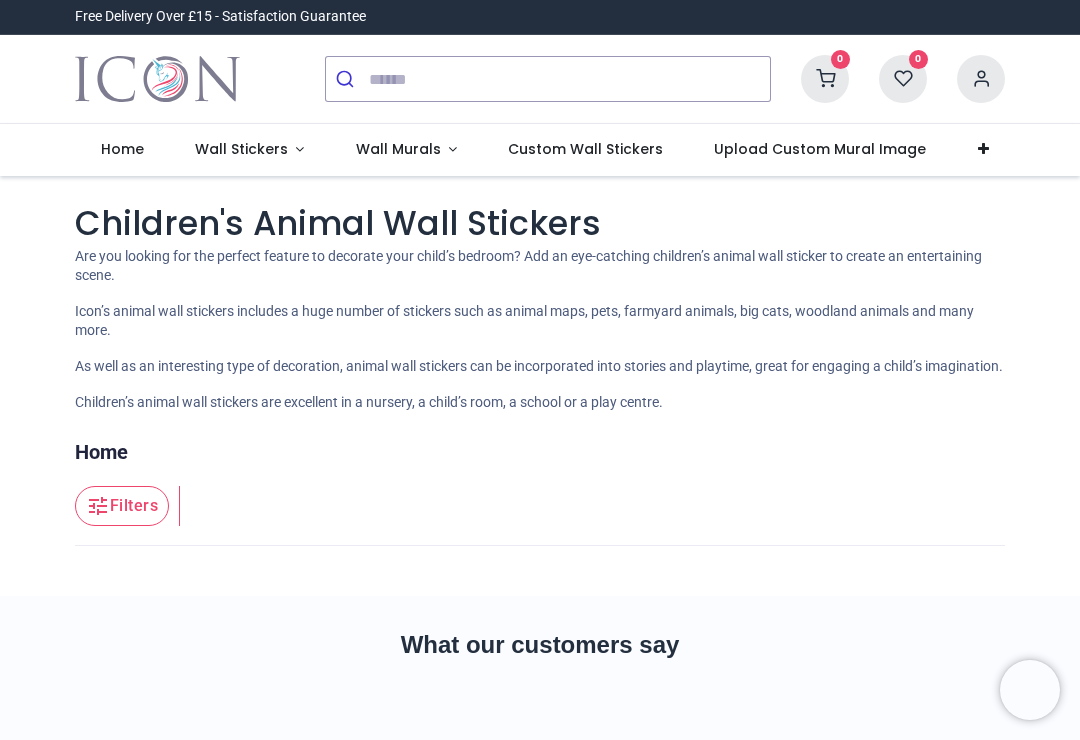 scroll, scrollTop: 0, scrollLeft: 0, axis: both 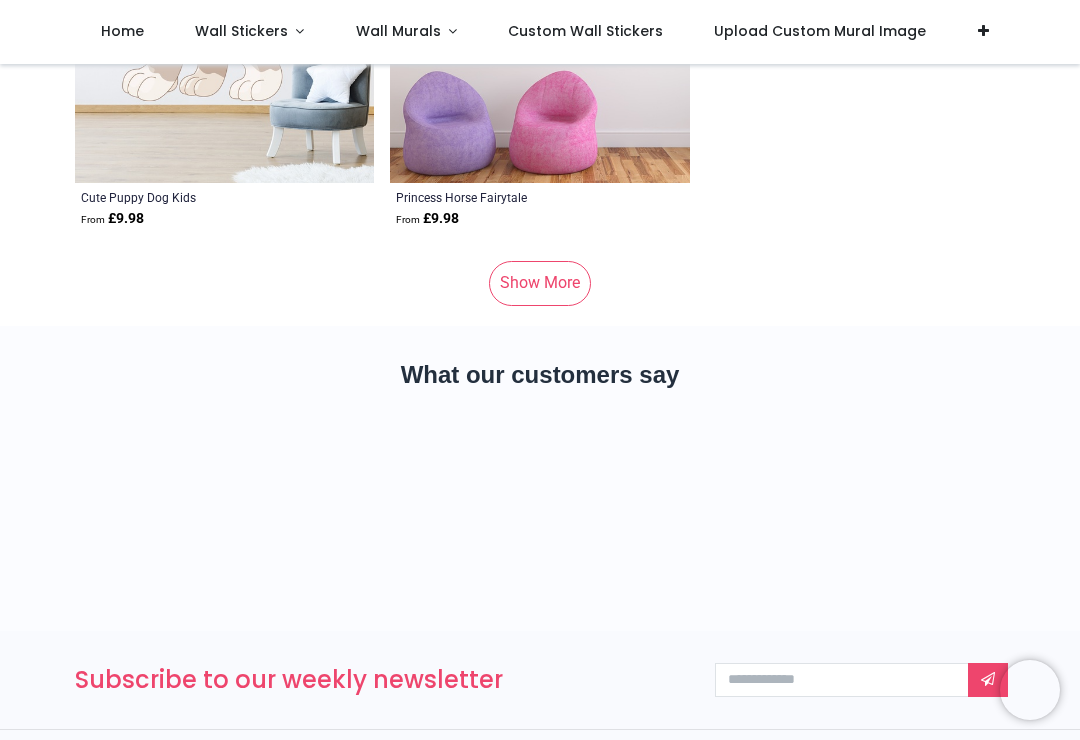 click on "Show More" at bounding box center [540, 283] 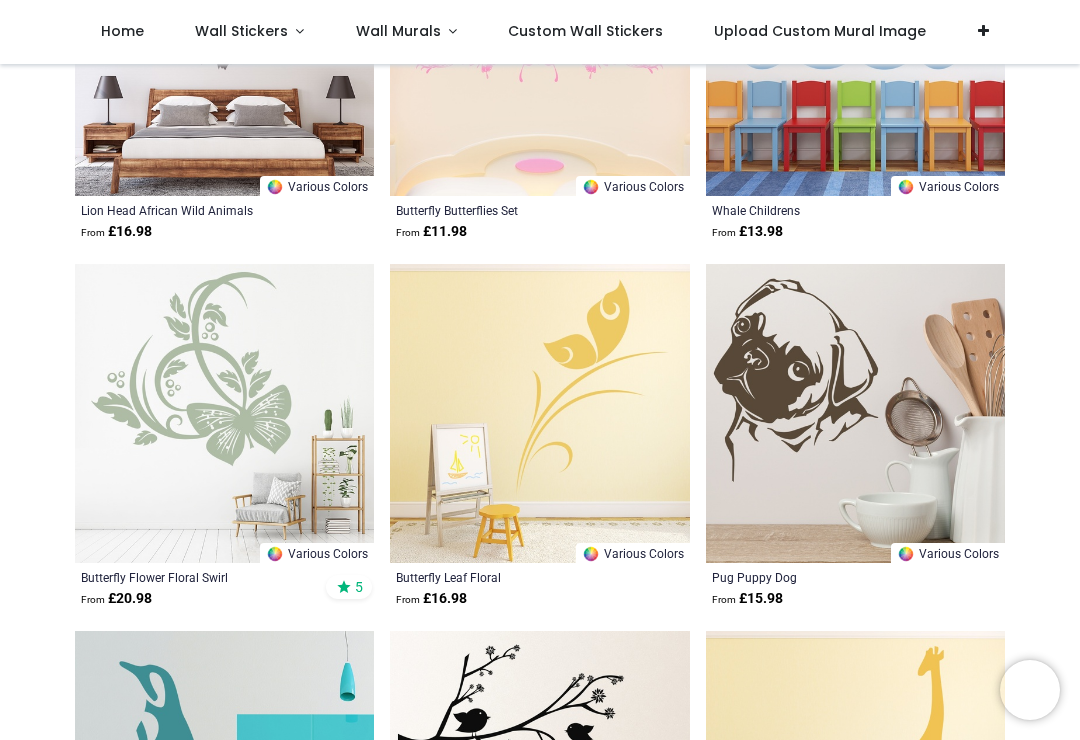 scroll, scrollTop: 19401, scrollLeft: 0, axis: vertical 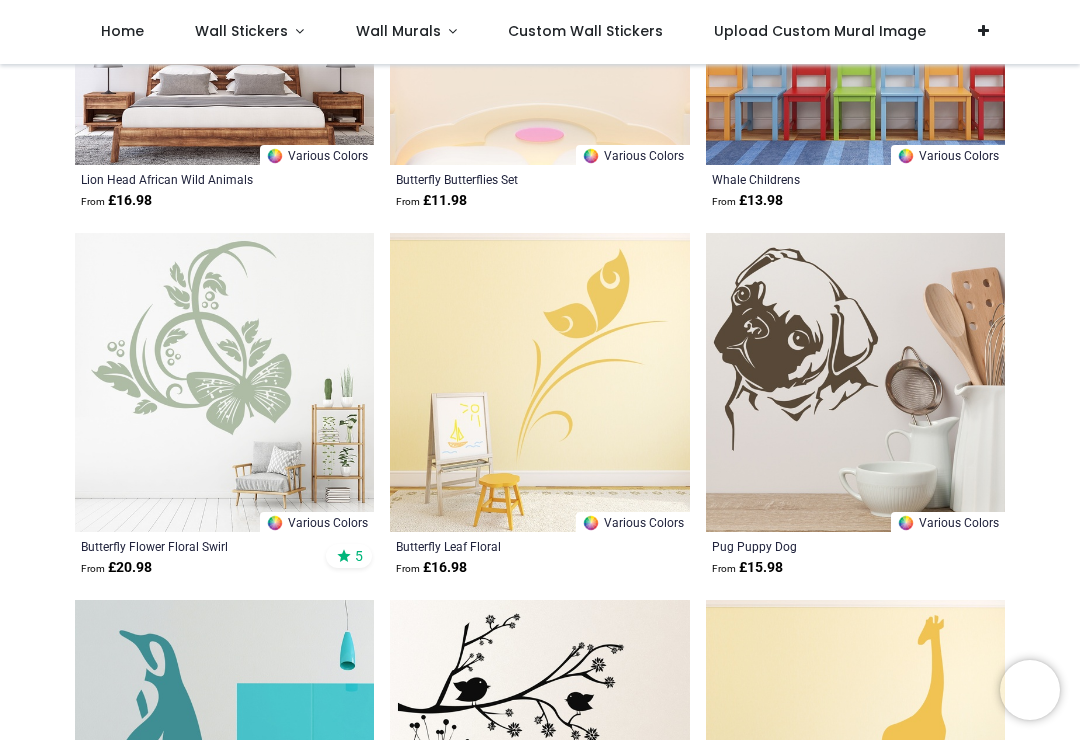 click on "Wall Stickers" at bounding box center (241, 31) 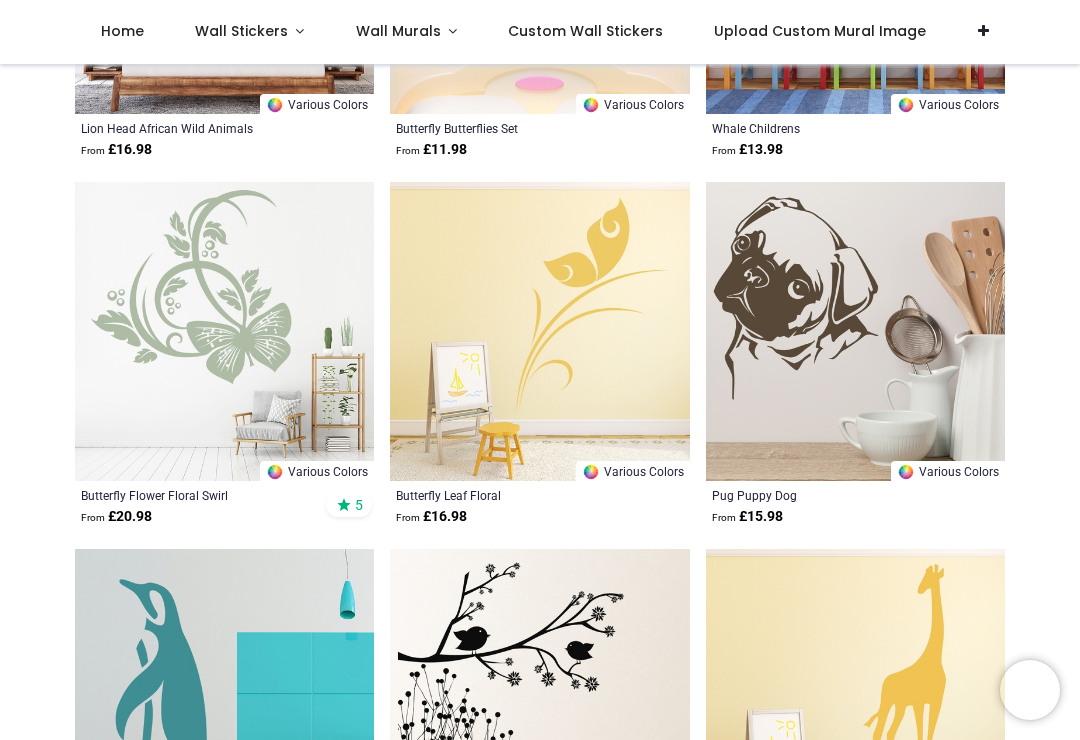 scroll, scrollTop: 19443, scrollLeft: 0, axis: vertical 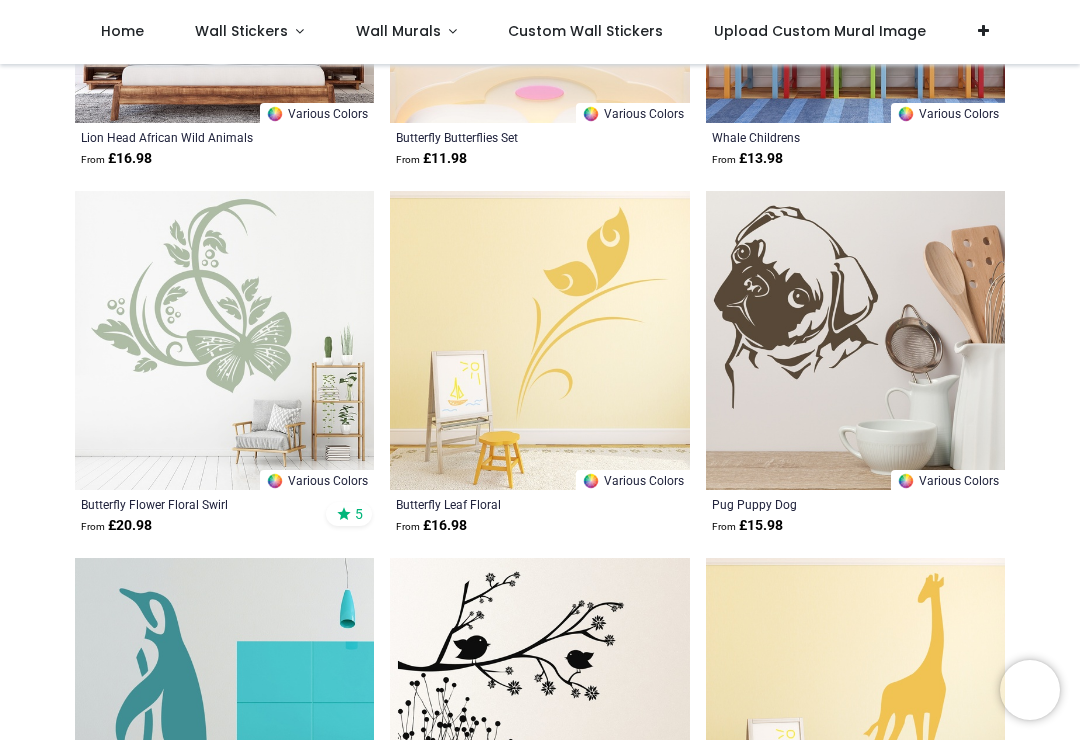 click on "Wall Stickers" at bounding box center [249, 32] 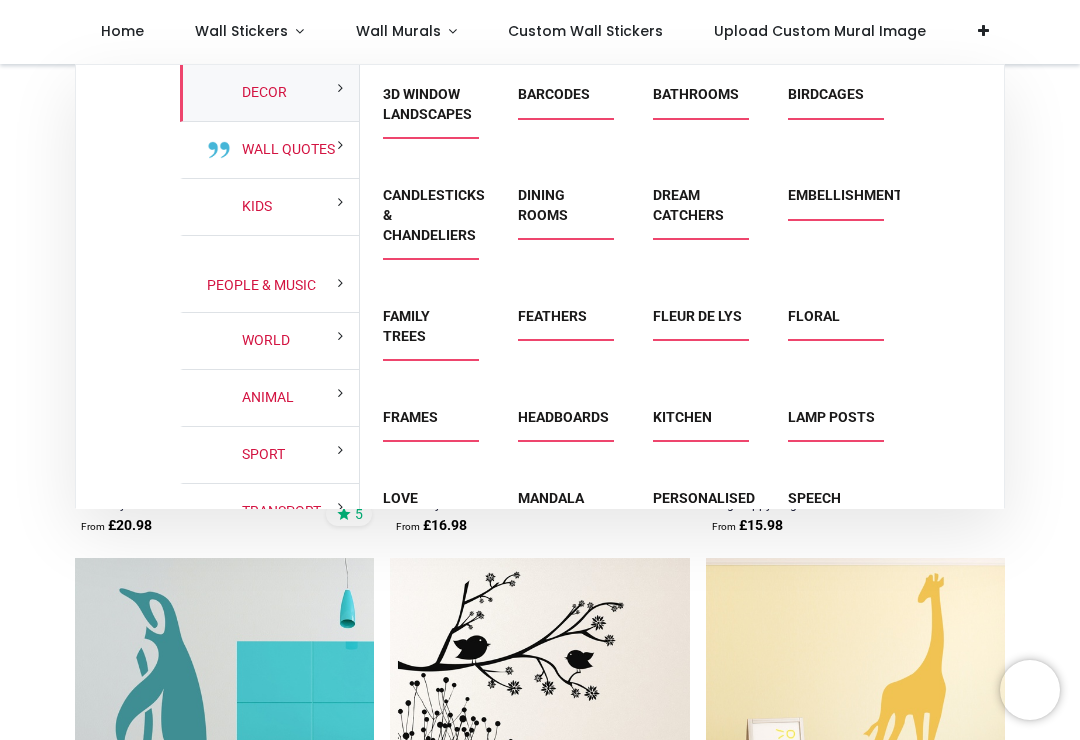 scroll, scrollTop: 0, scrollLeft: 0, axis: both 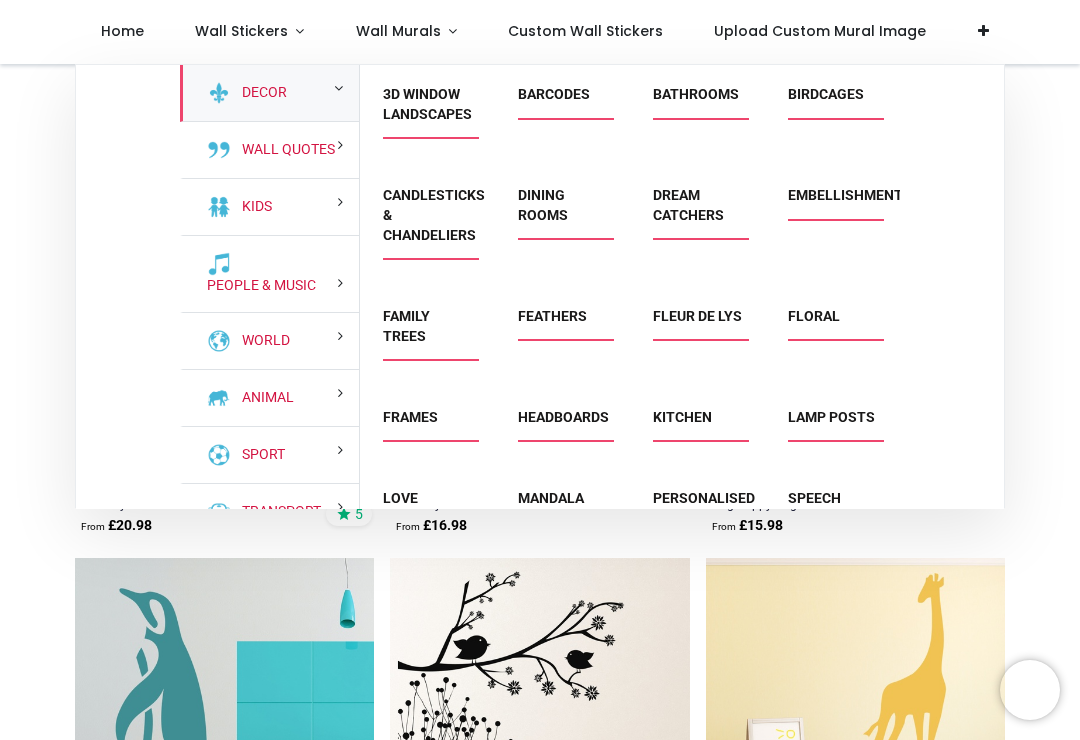 click on "Decor" at bounding box center [260, 93] 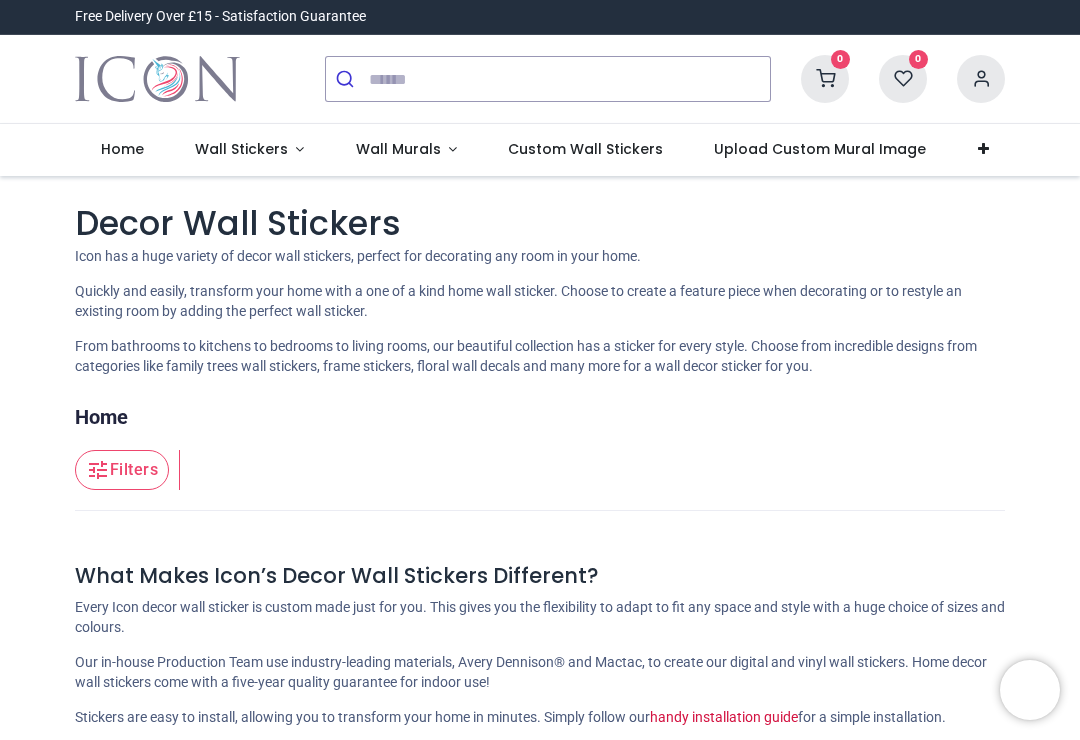 scroll, scrollTop: 0, scrollLeft: 0, axis: both 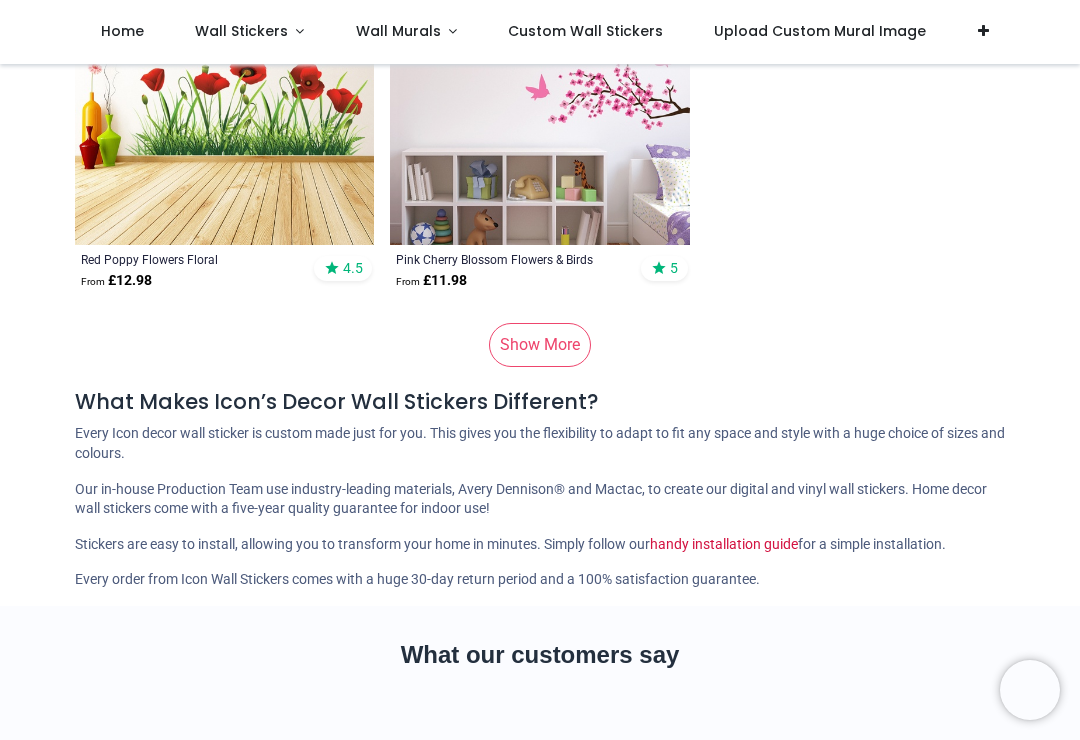 click on "Show More" at bounding box center [540, 345] 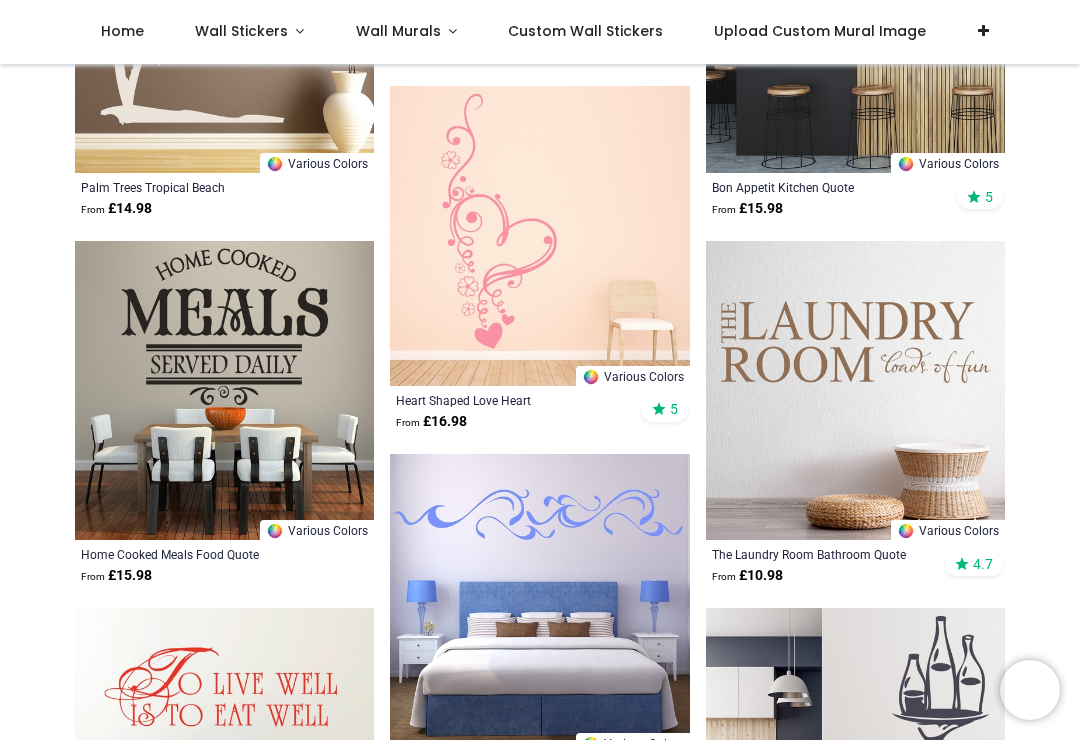 scroll, scrollTop: 22288, scrollLeft: 0, axis: vertical 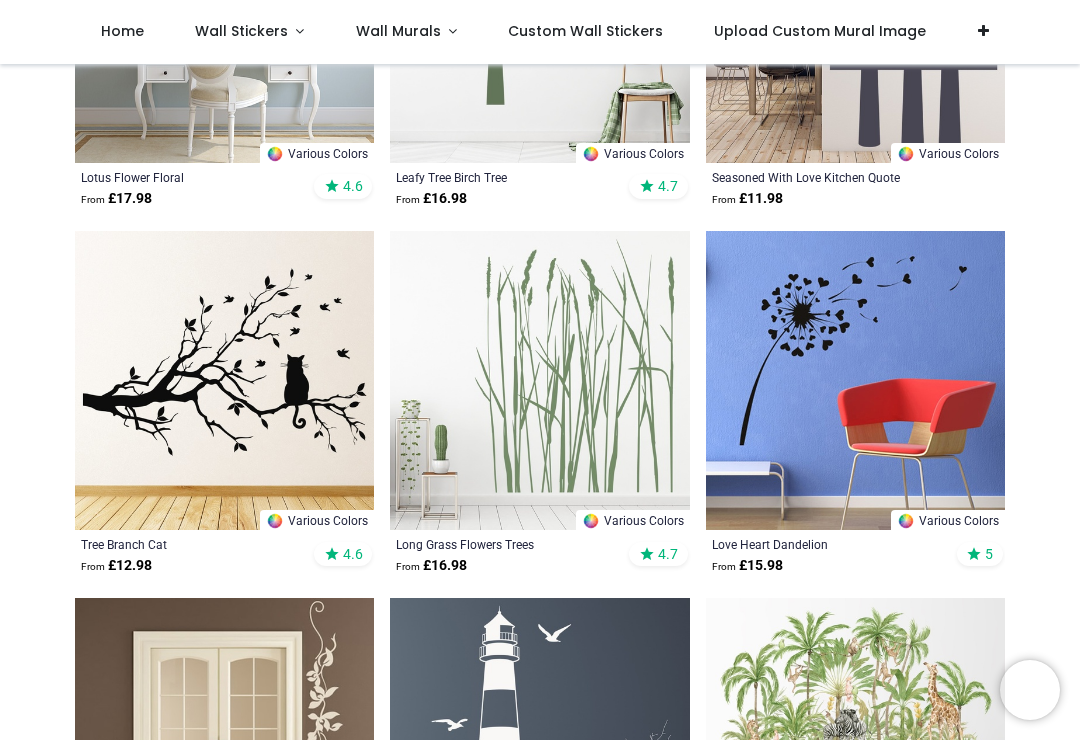 click at bounding box center [224, 380] 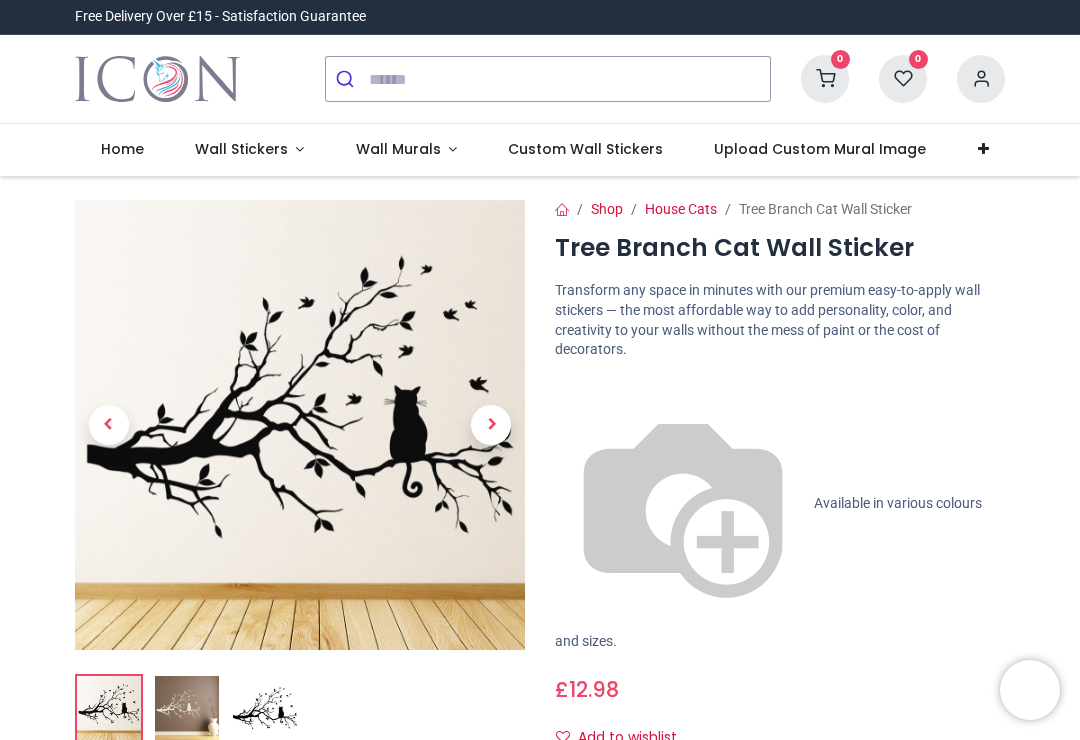 scroll, scrollTop: 0, scrollLeft: 0, axis: both 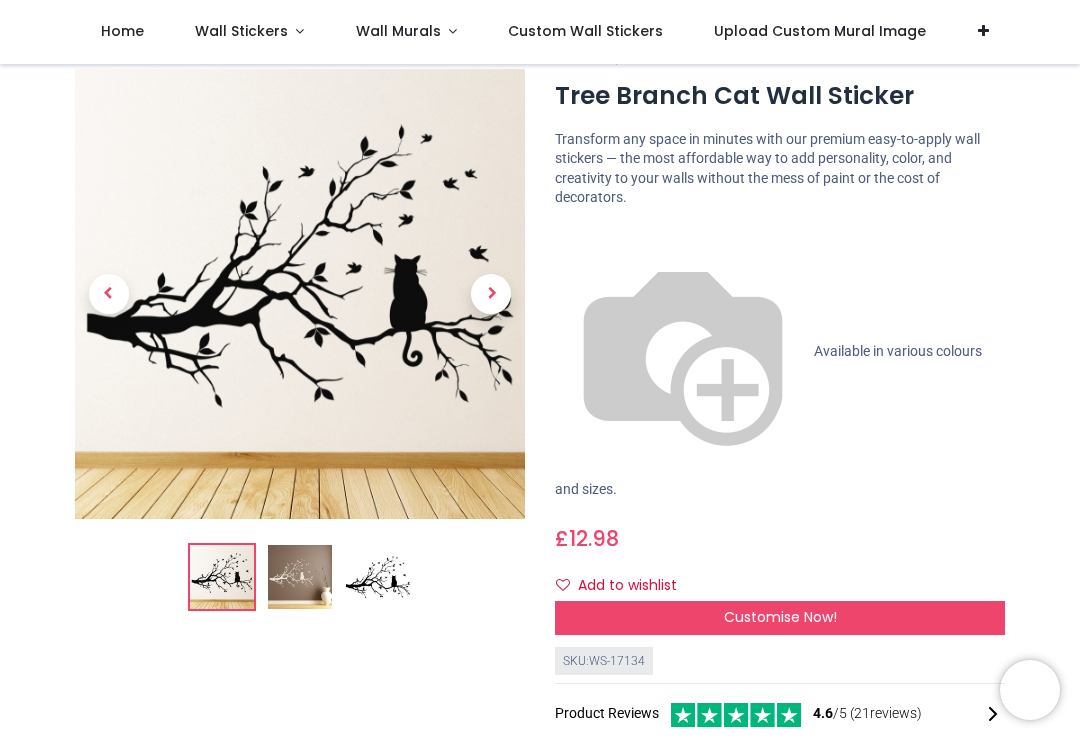 click at bounding box center (222, 577) 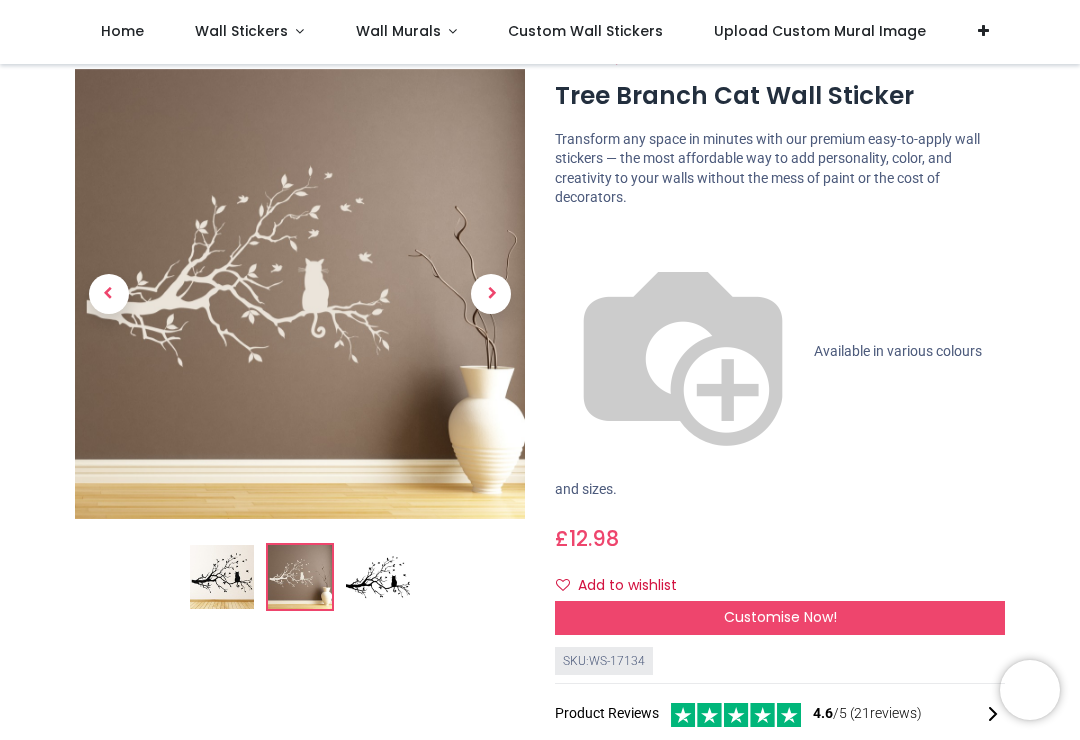 click at bounding box center (378, 577) 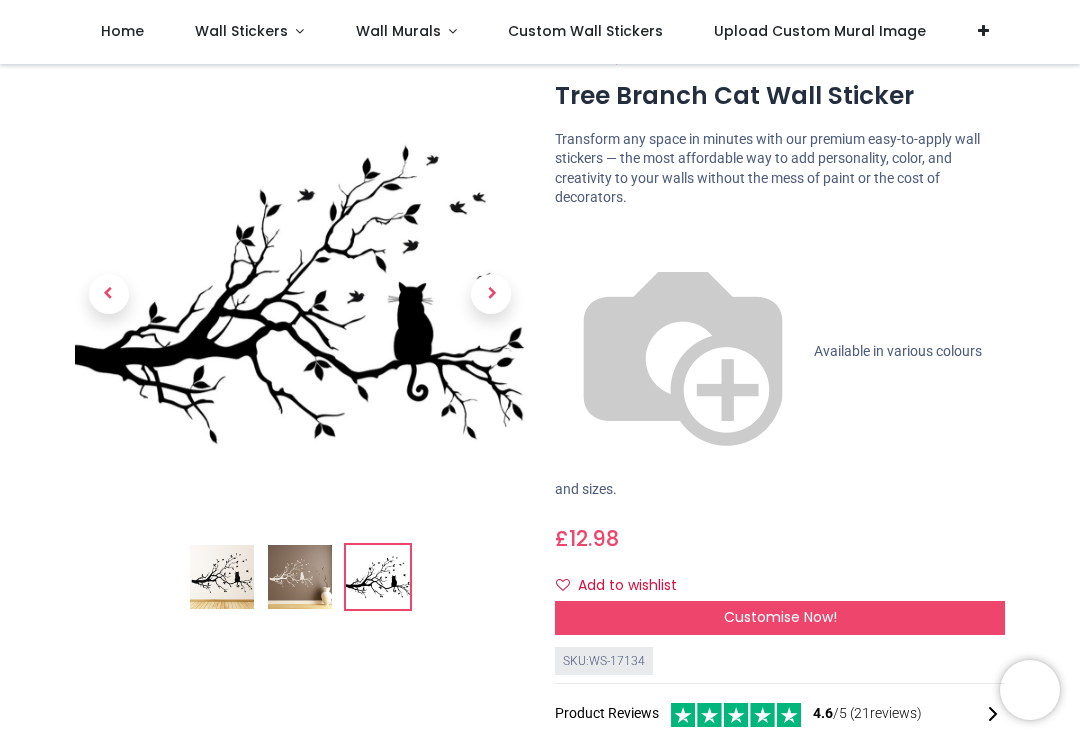 click at bounding box center [222, 577] 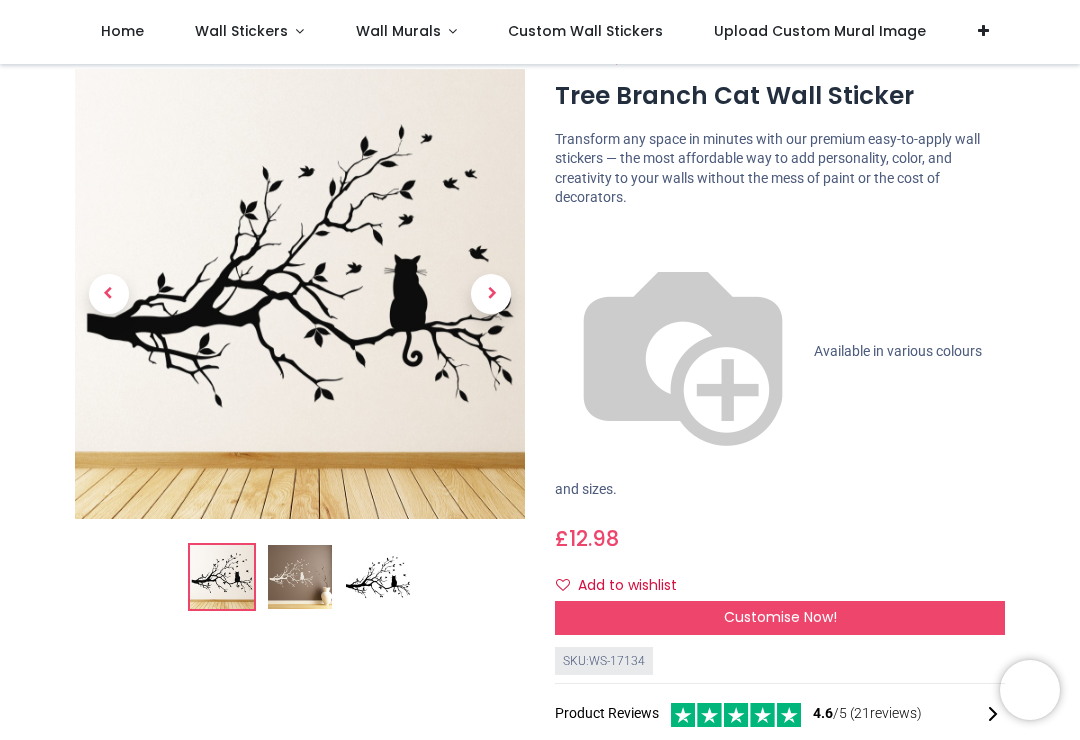 click at bounding box center [378, 577] 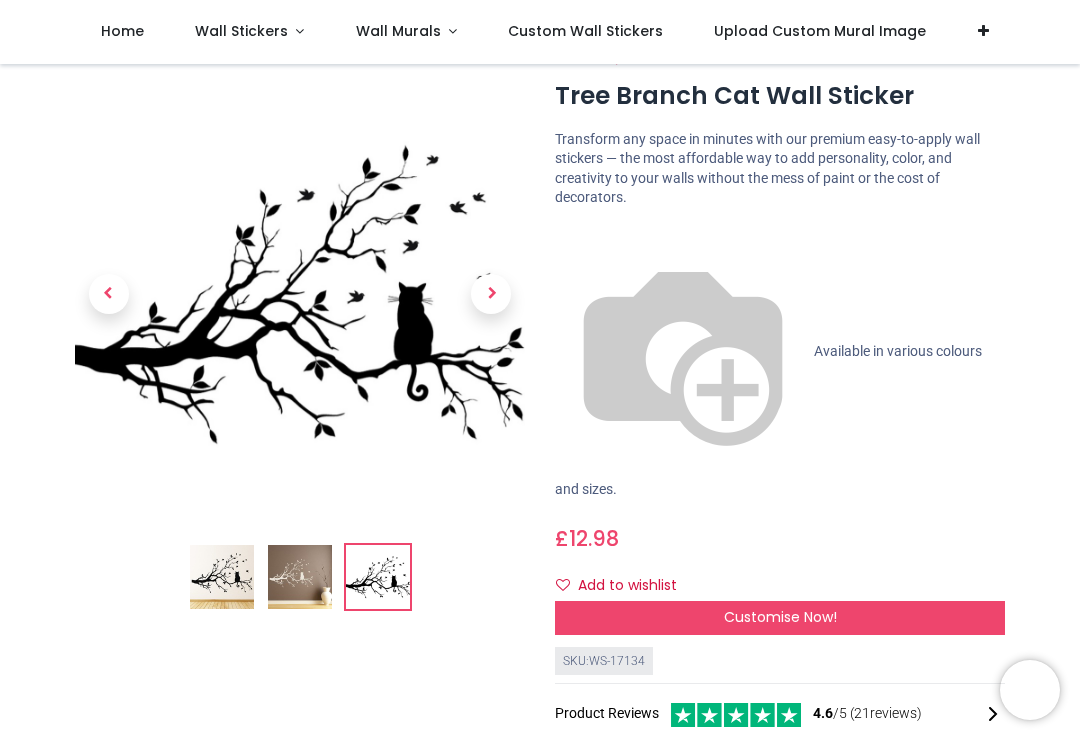 click at bounding box center [222, 577] 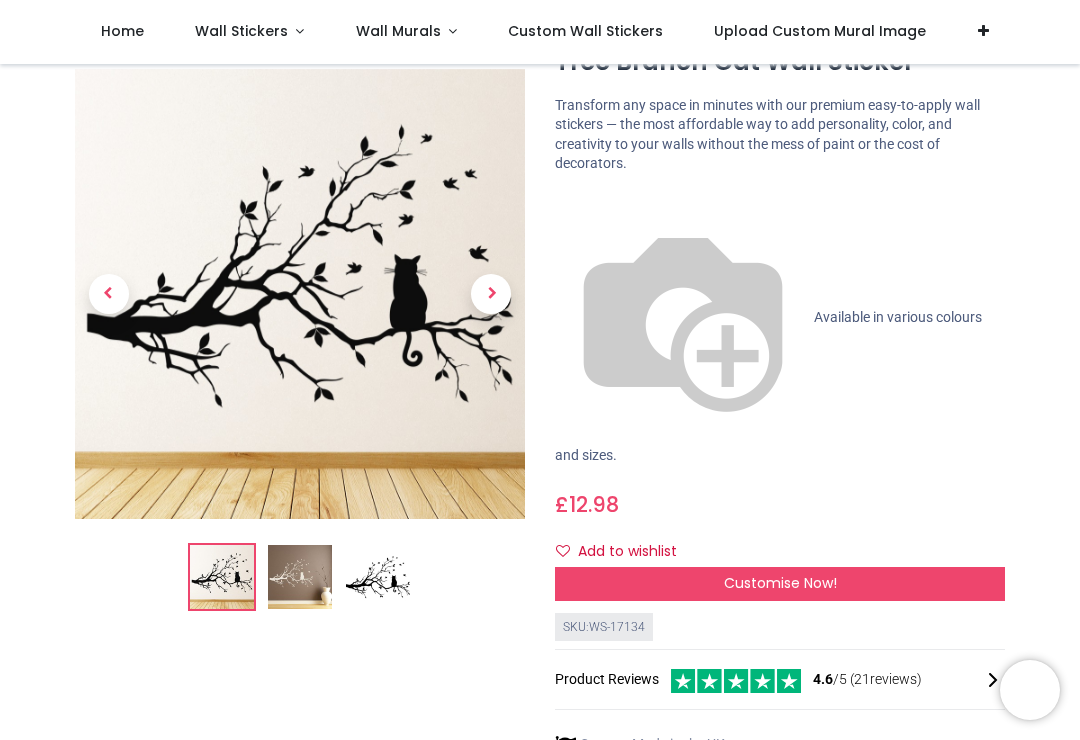 scroll, scrollTop: 75, scrollLeft: 0, axis: vertical 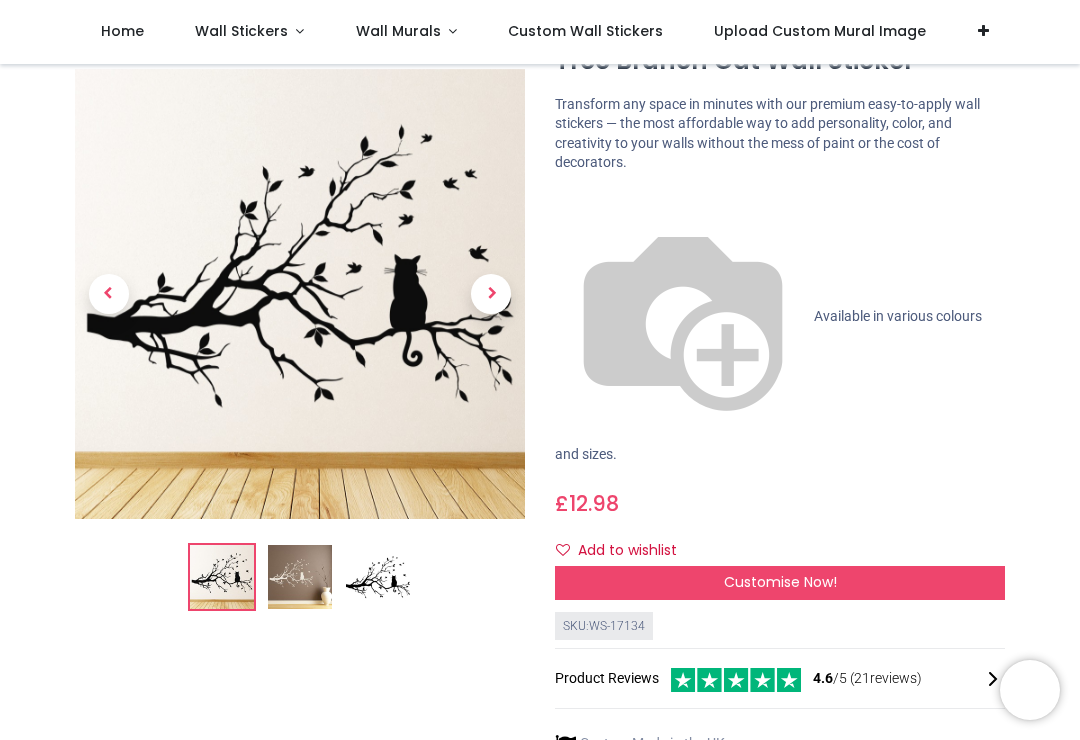 click on "Customise Now!" at bounding box center (780, 583) 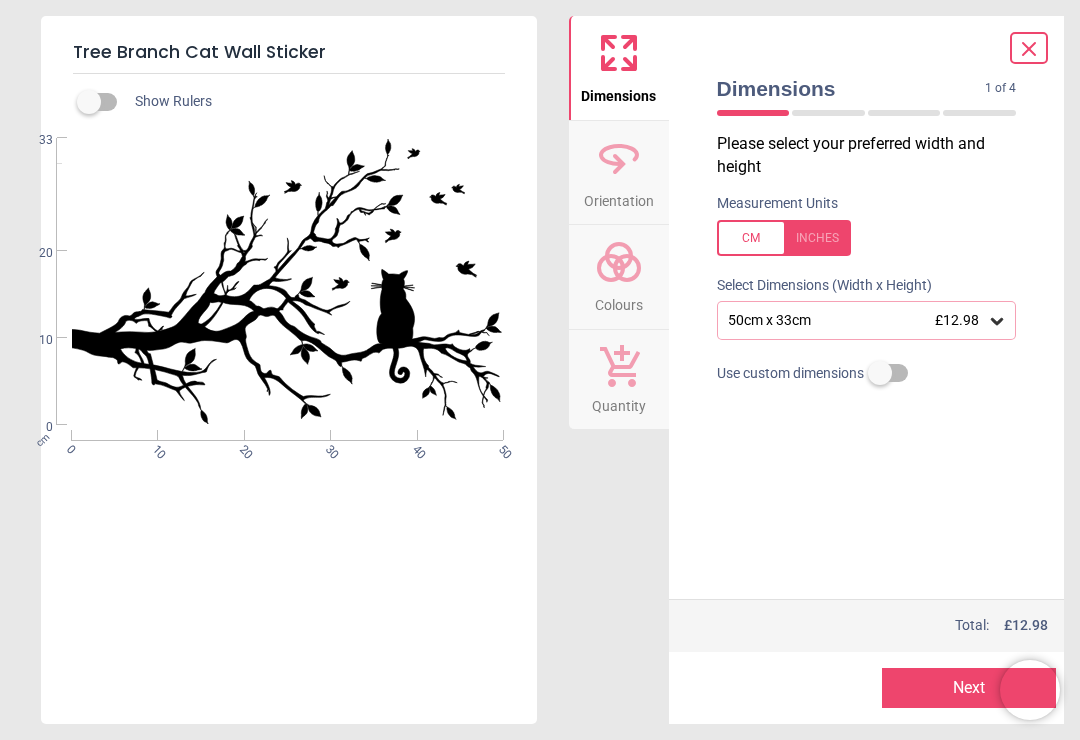 click 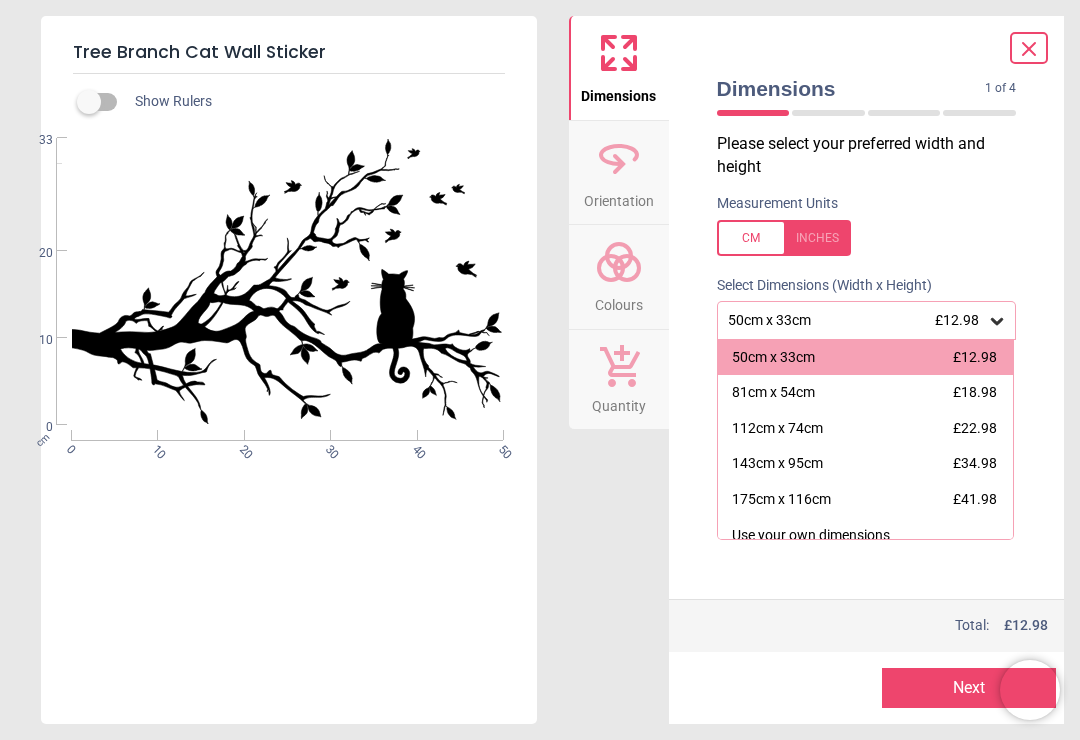 click on "£22.98" at bounding box center [975, 428] 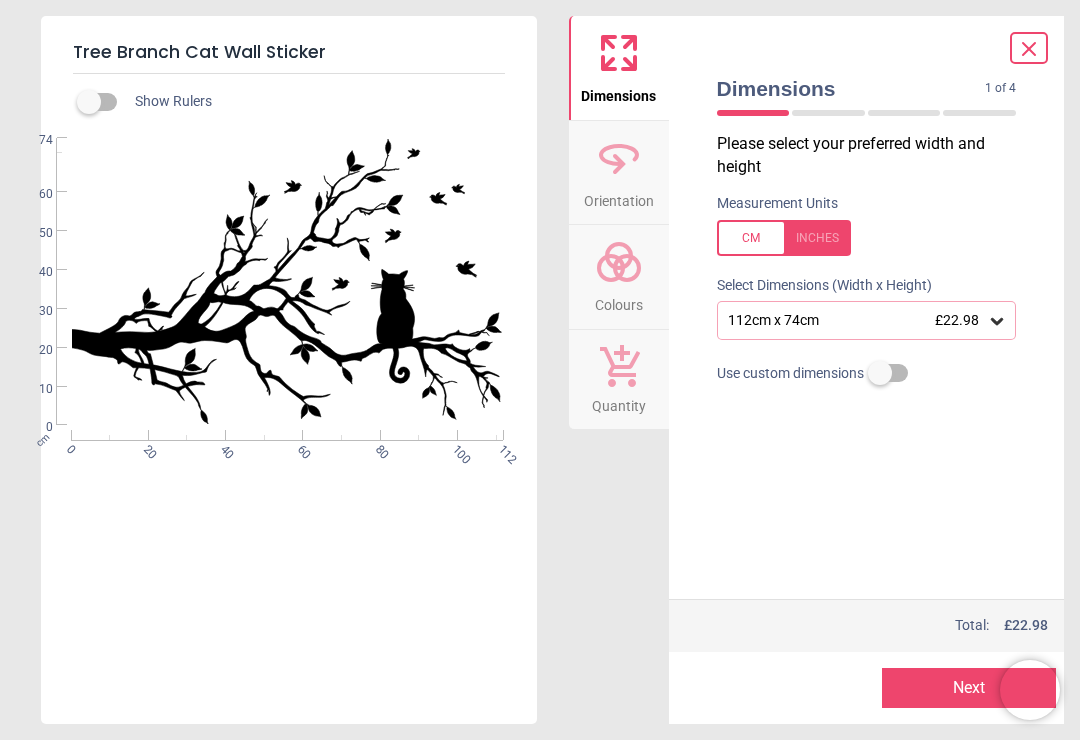 click on "Next" at bounding box center (969, 688) 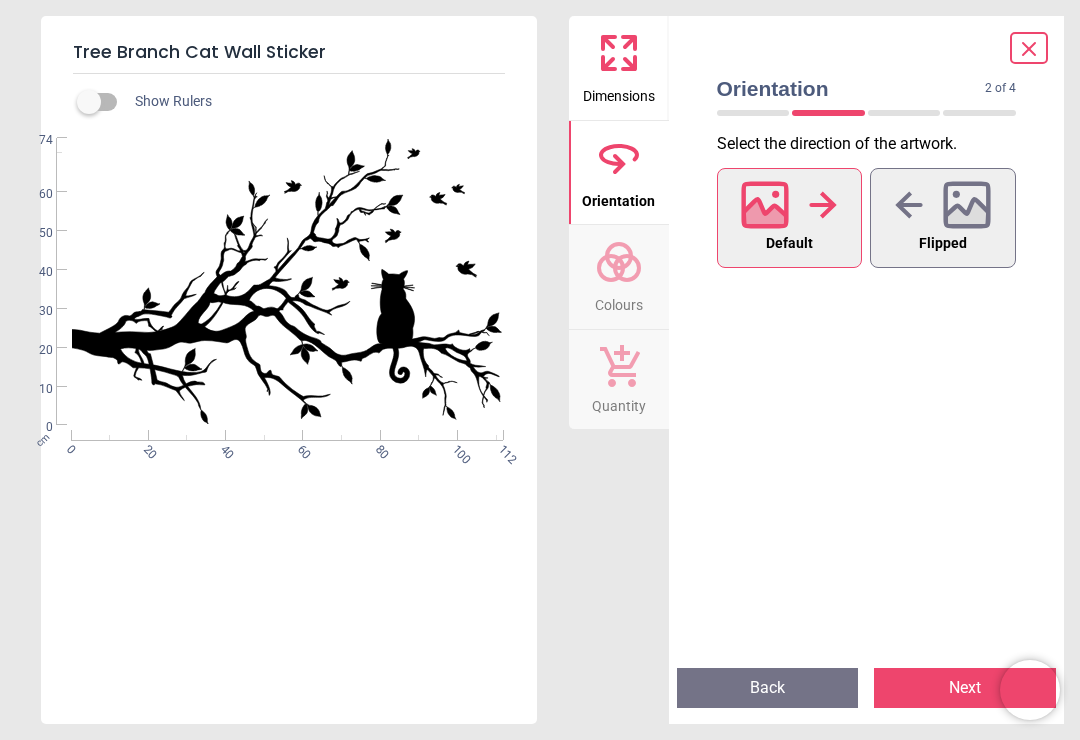 click 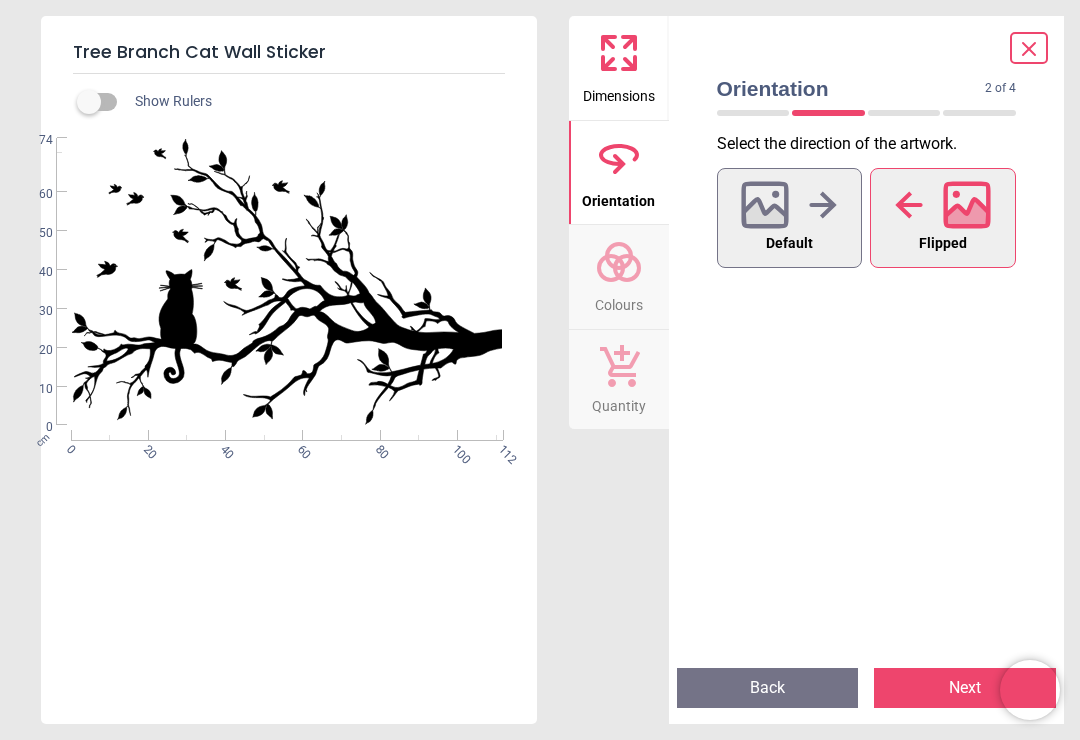 click 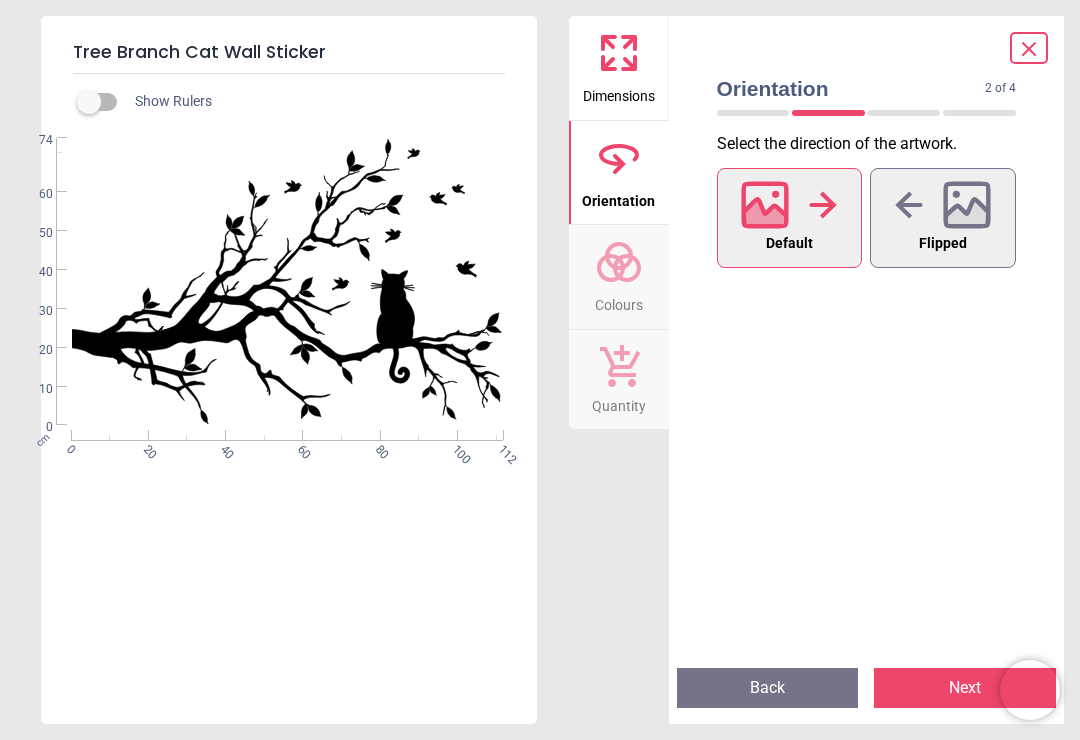 click at bounding box center [943, 205] 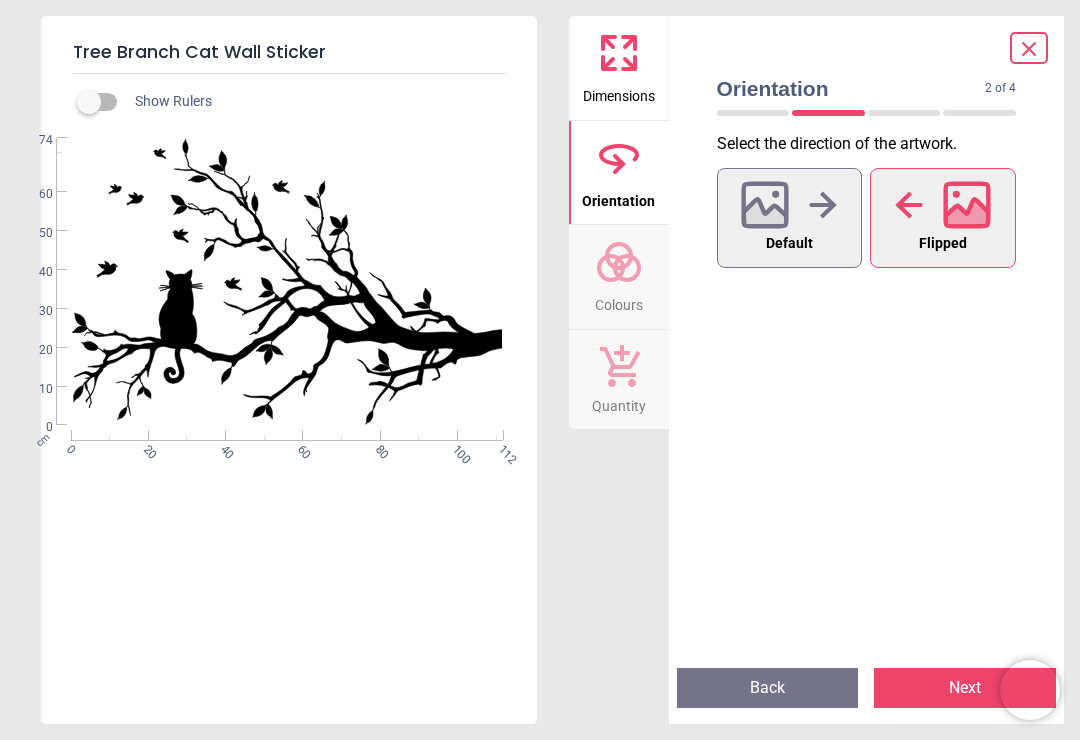 click on "Next" at bounding box center (965, 688) 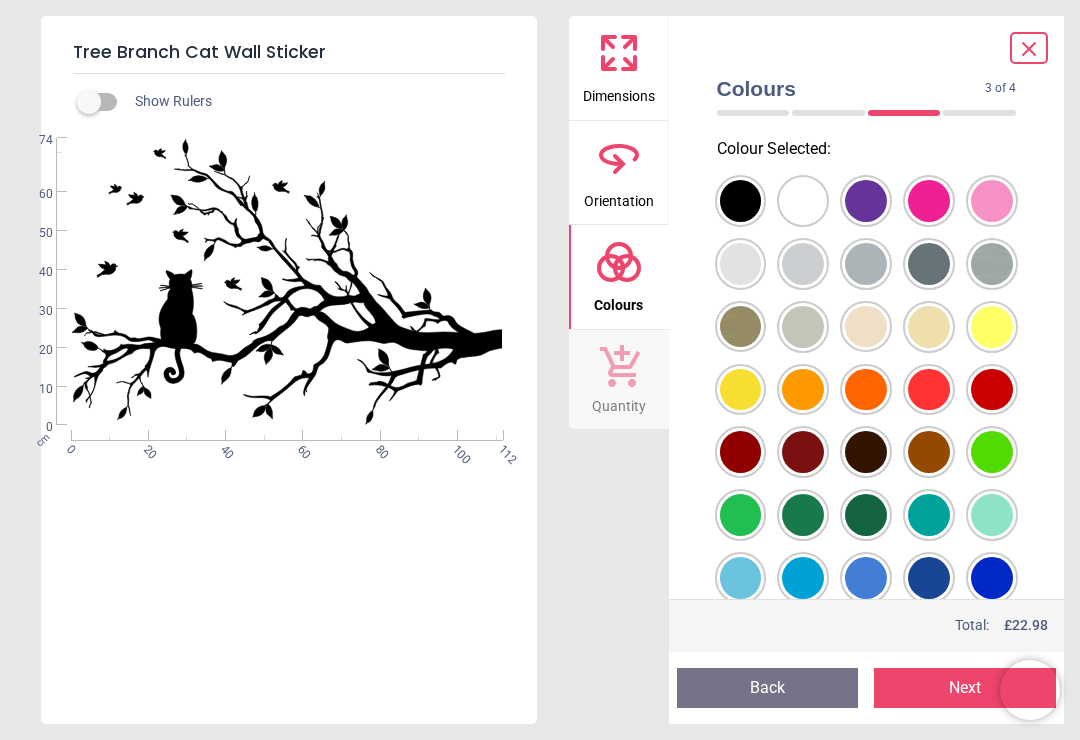 click at bounding box center [741, 201] 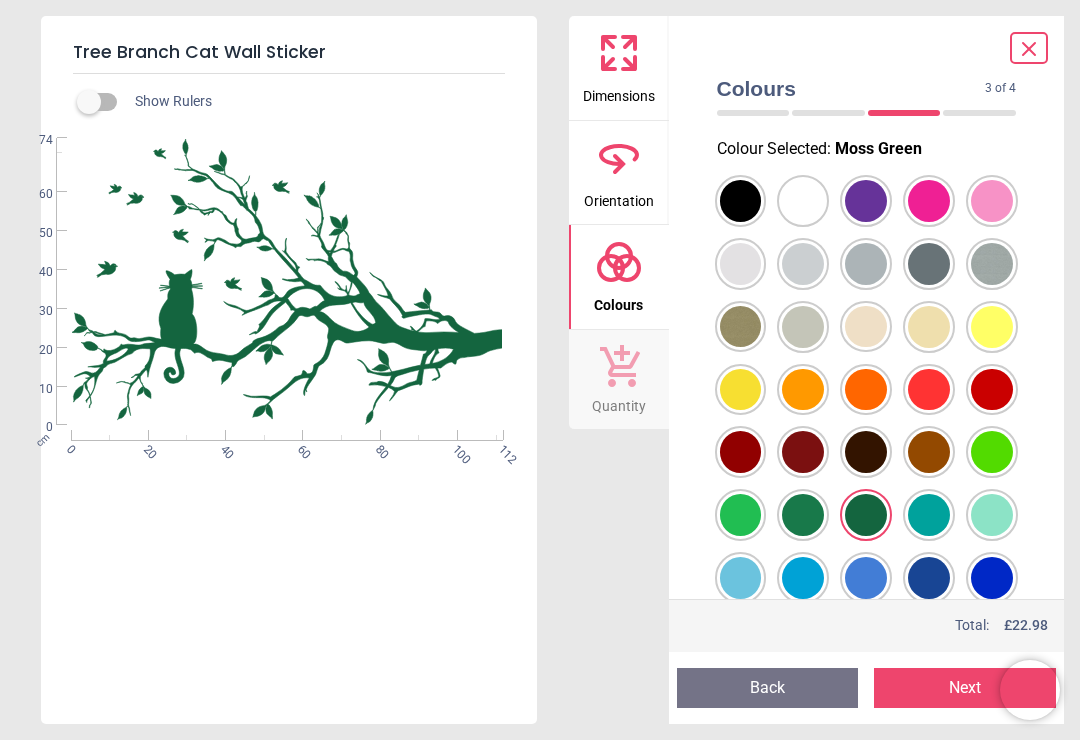 click at bounding box center [741, 201] 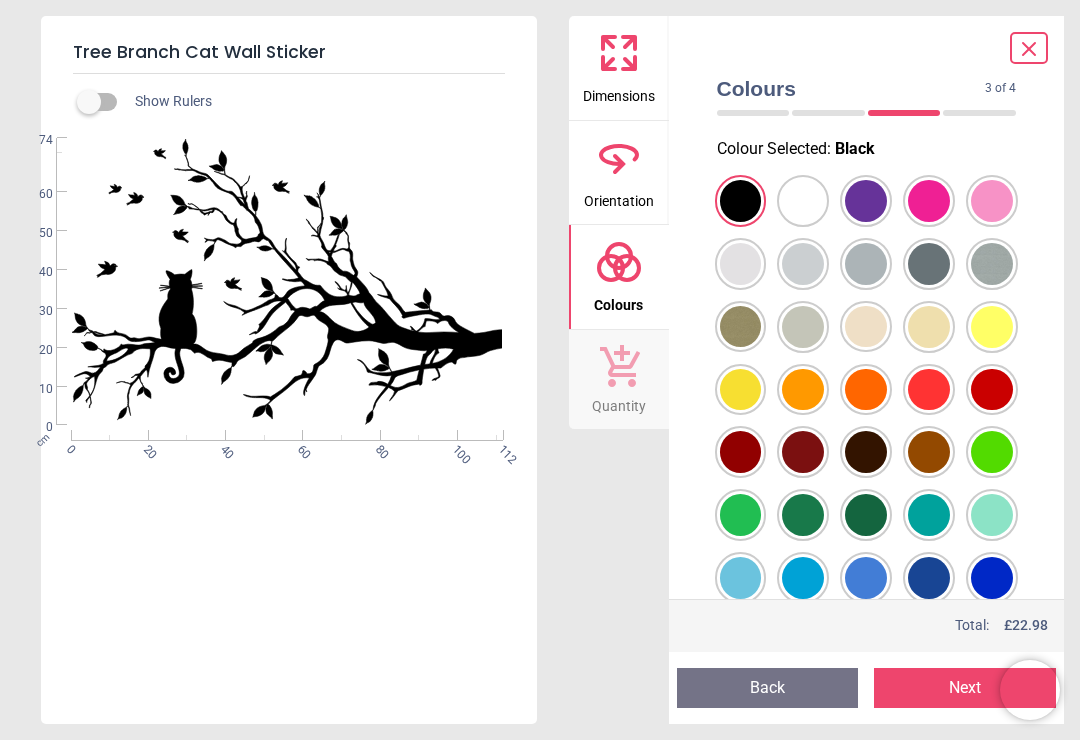 click on "Next" at bounding box center (965, 688) 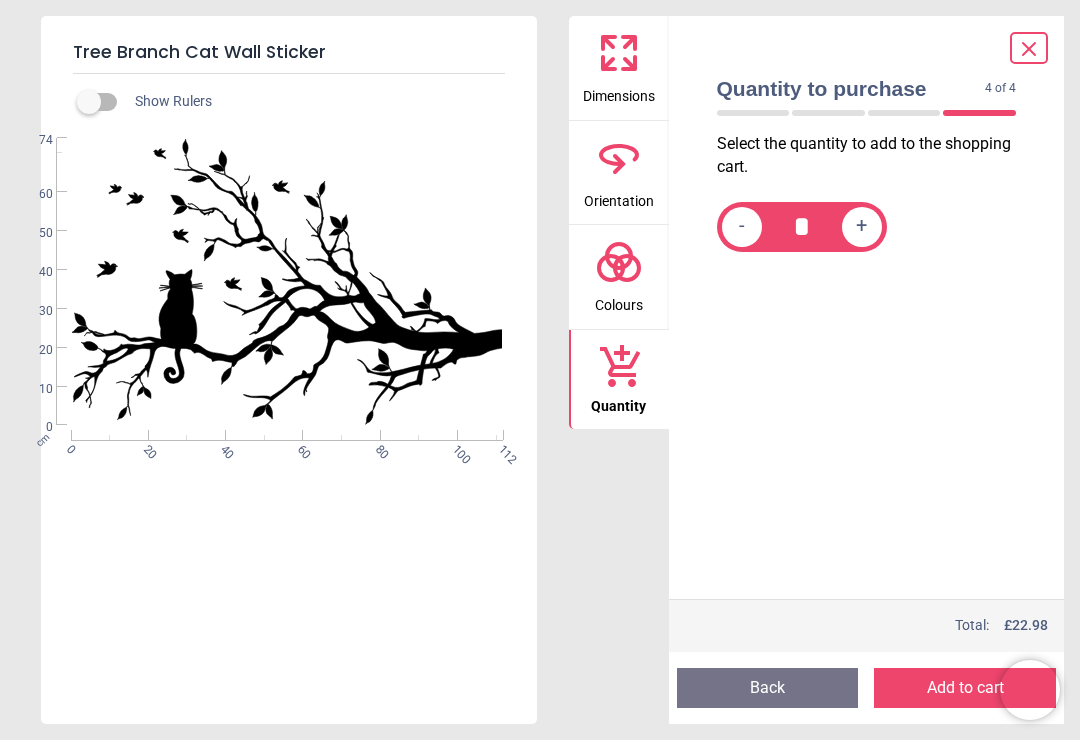 click on "Add to cart" at bounding box center (965, 688) 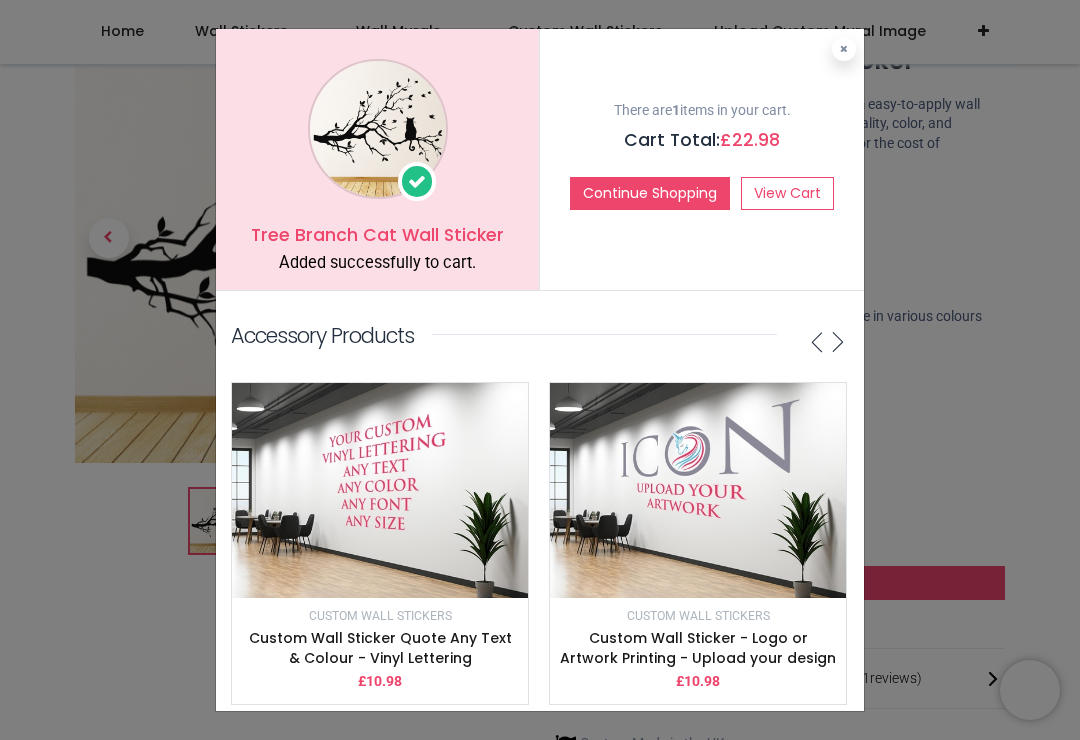 click on "View Cart" at bounding box center [787, 194] 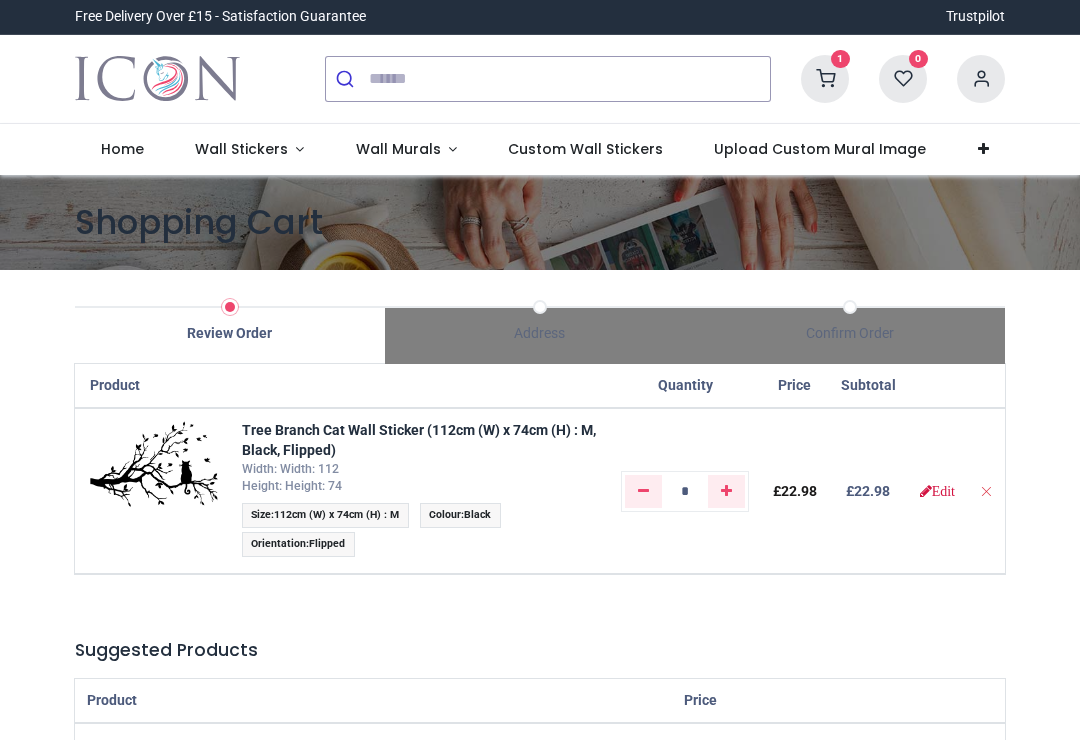 scroll, scrollTop: 0, scrollLeft: 0, axis: both 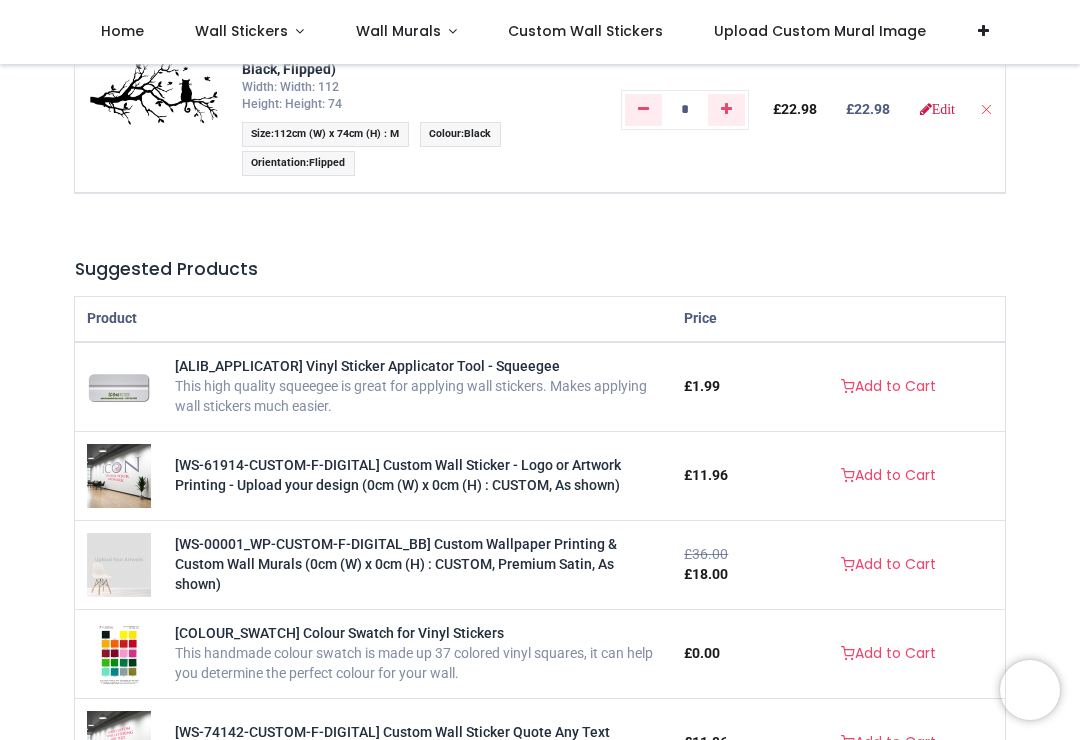 click on "Add to Cart" at bounding box center (888, 387) 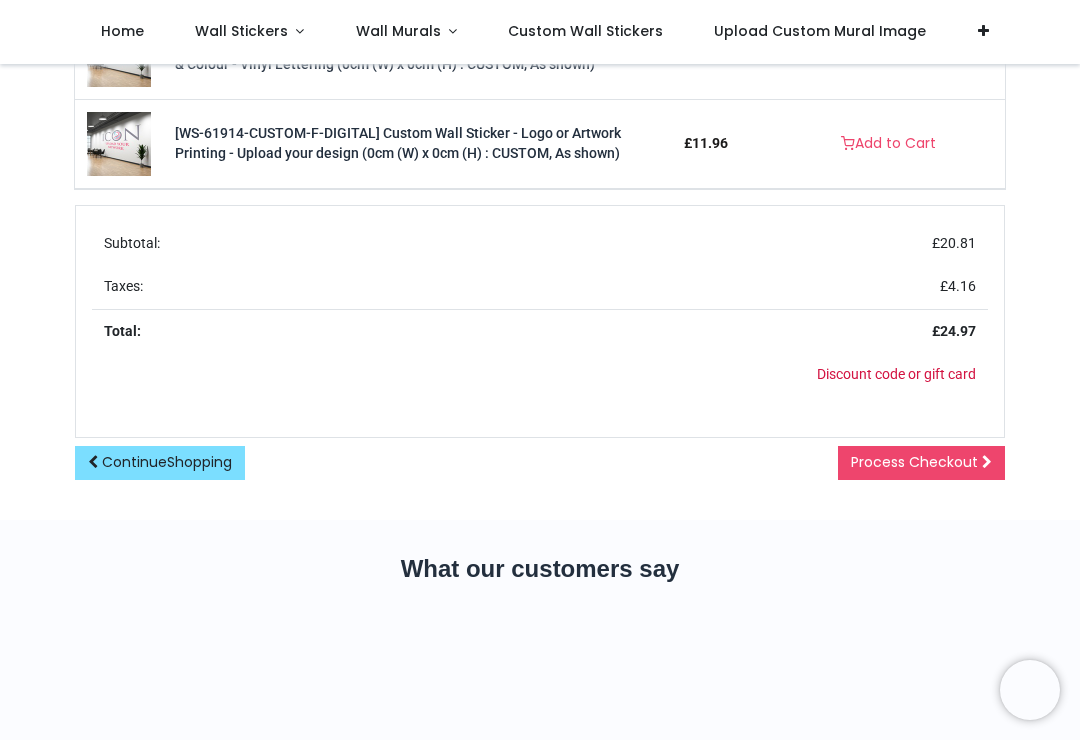 scroll, scrollTop: 898, scrollLeft: 0, axis: vertical 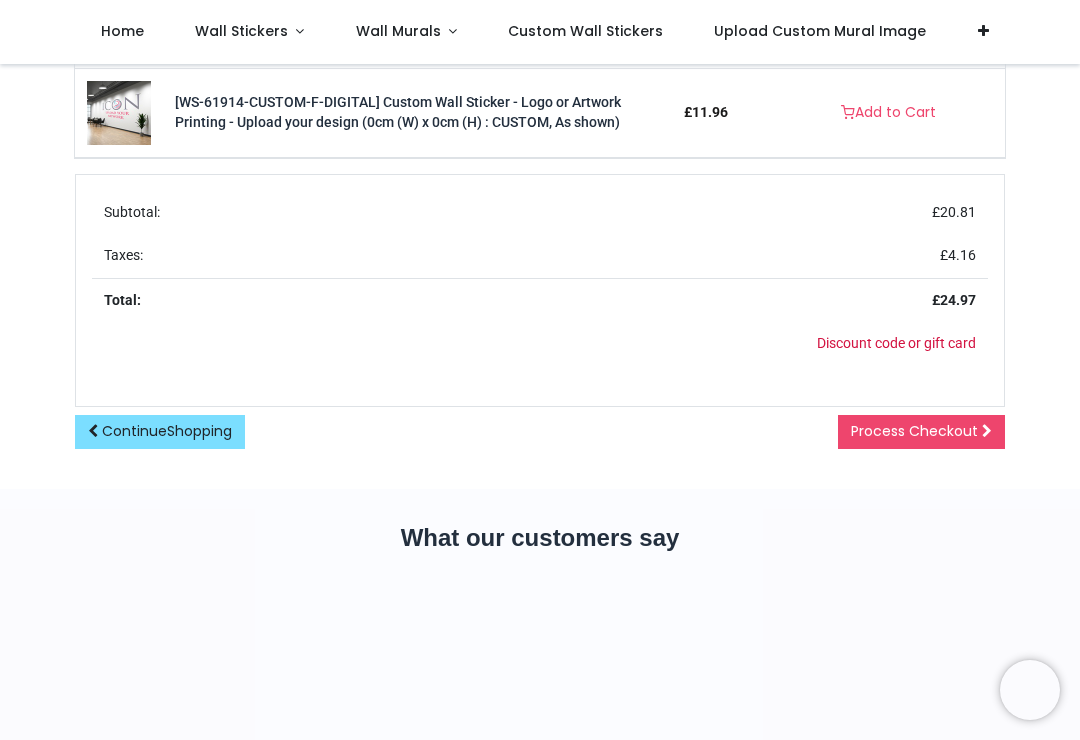 click on "Process Checkout" at bounding box center (921, 432) 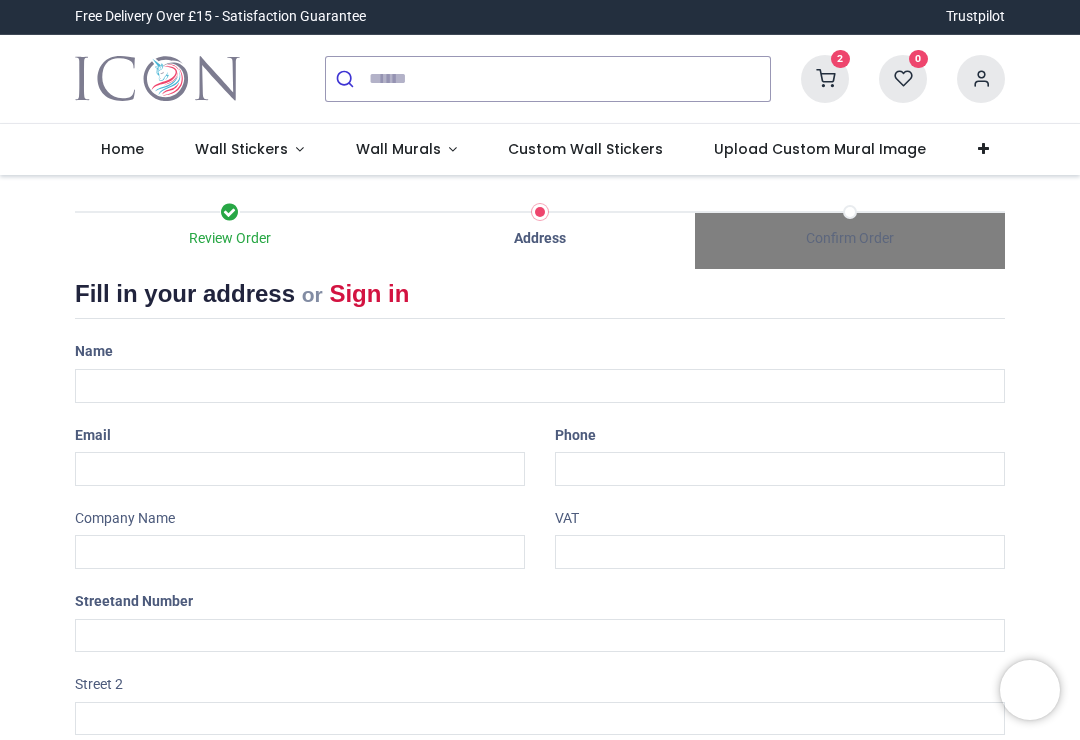 scroll, scrollTop: 0, scrollLeft: 0, axis: both 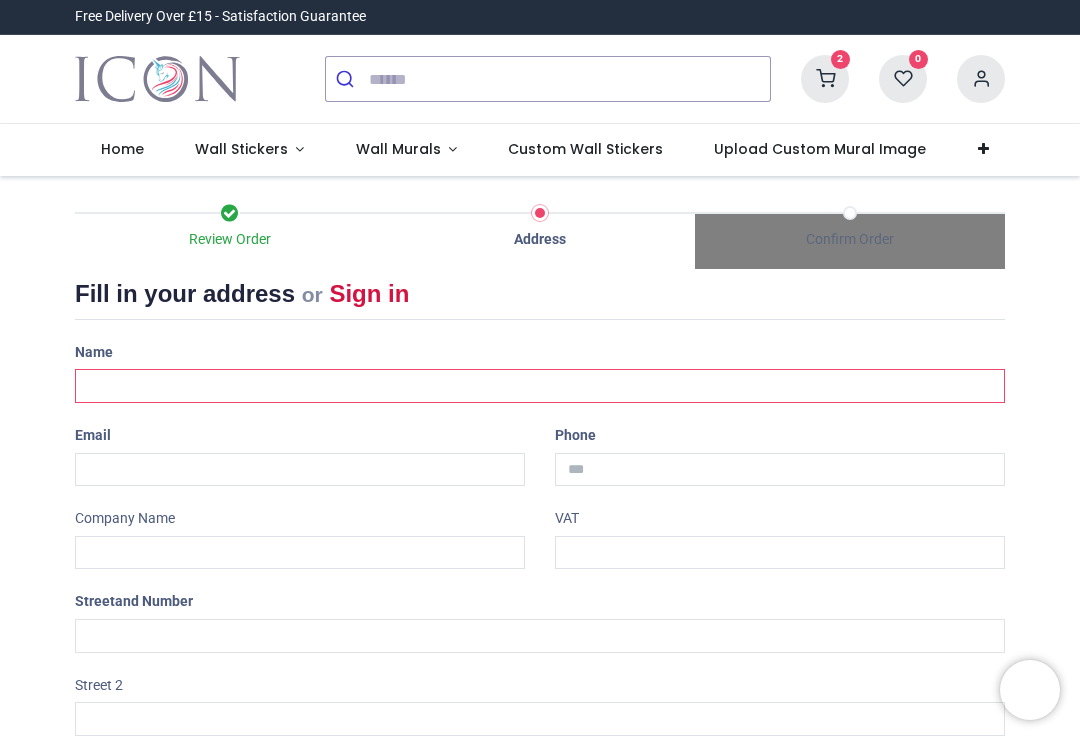 click at bounding box center (540, 386) 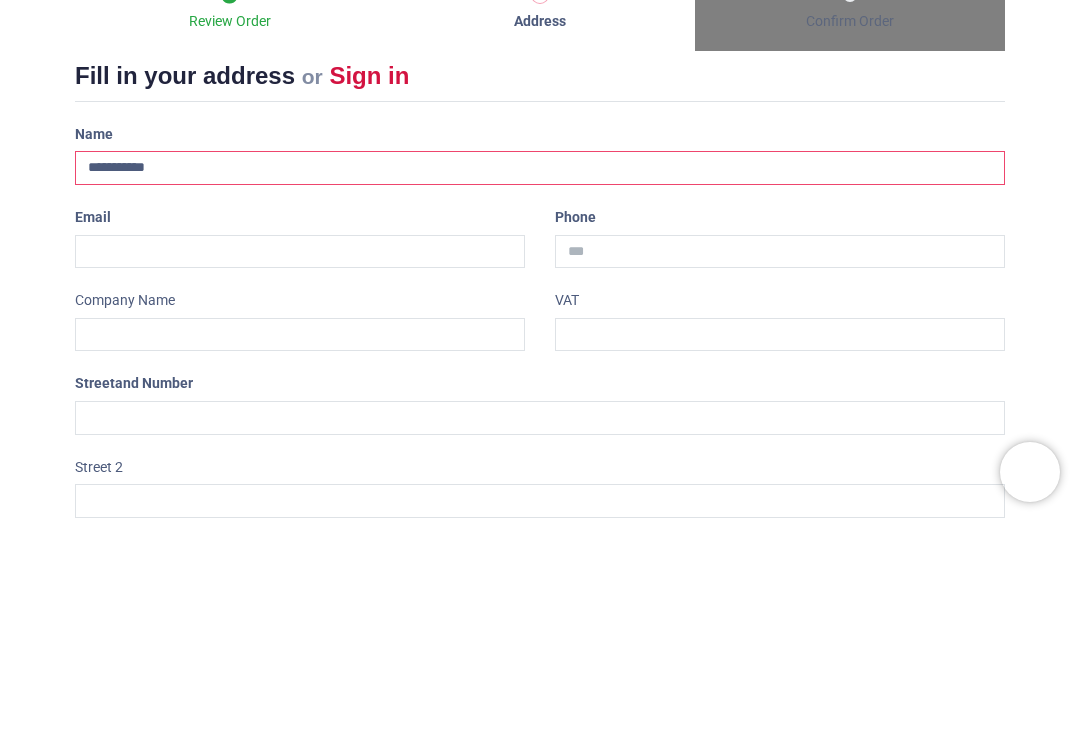 type on "**********" 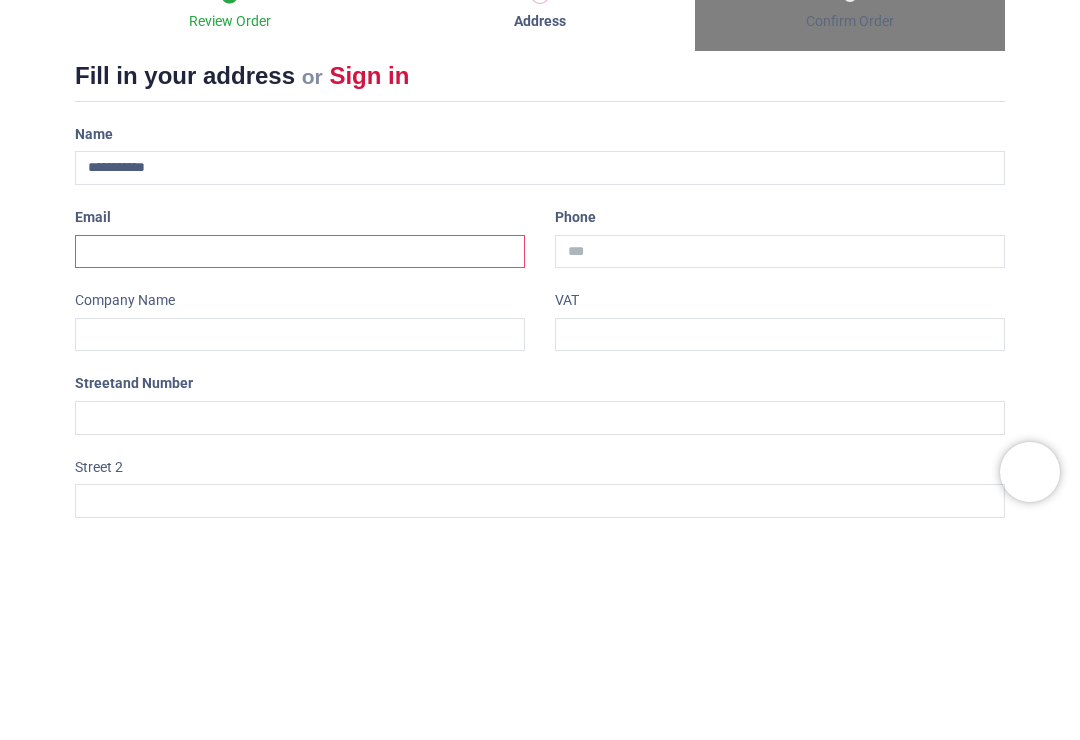 click at bounding box center [300, 470] 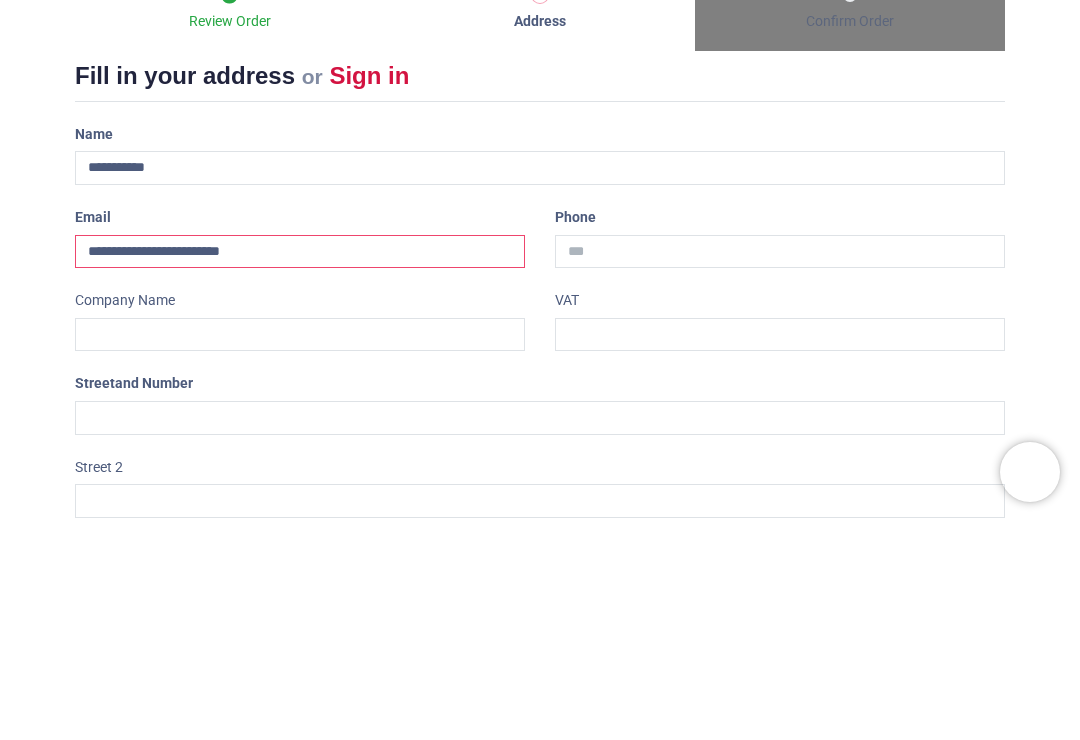 type on "**********" 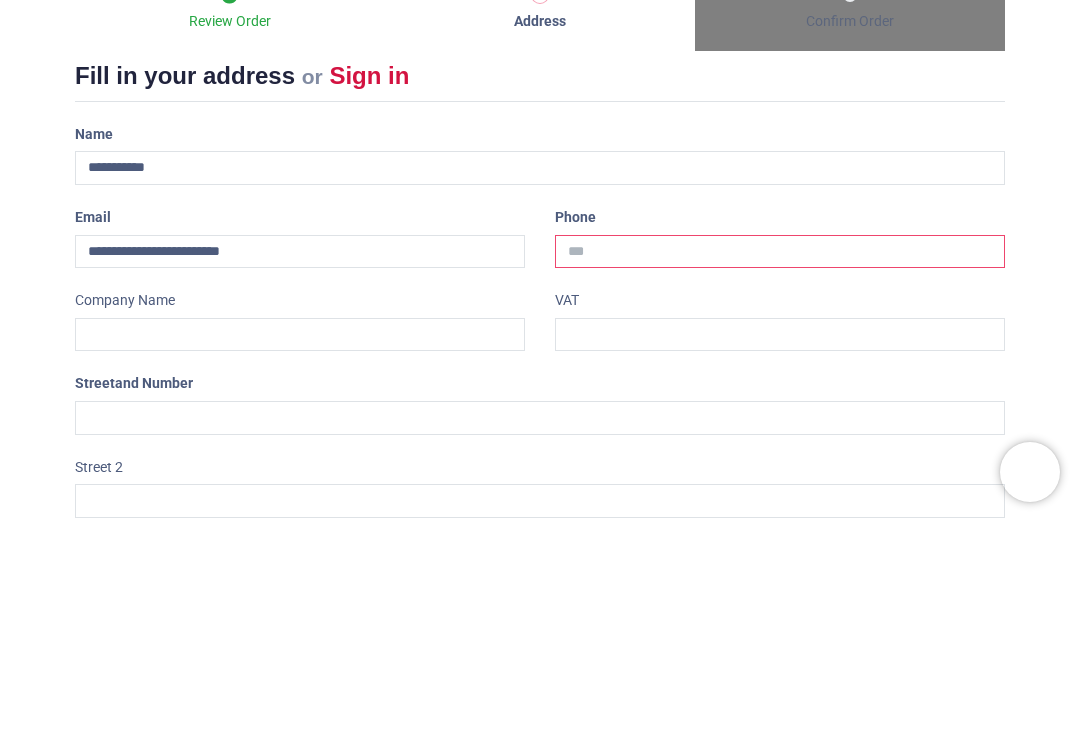 click at bounding box center [780, 470] 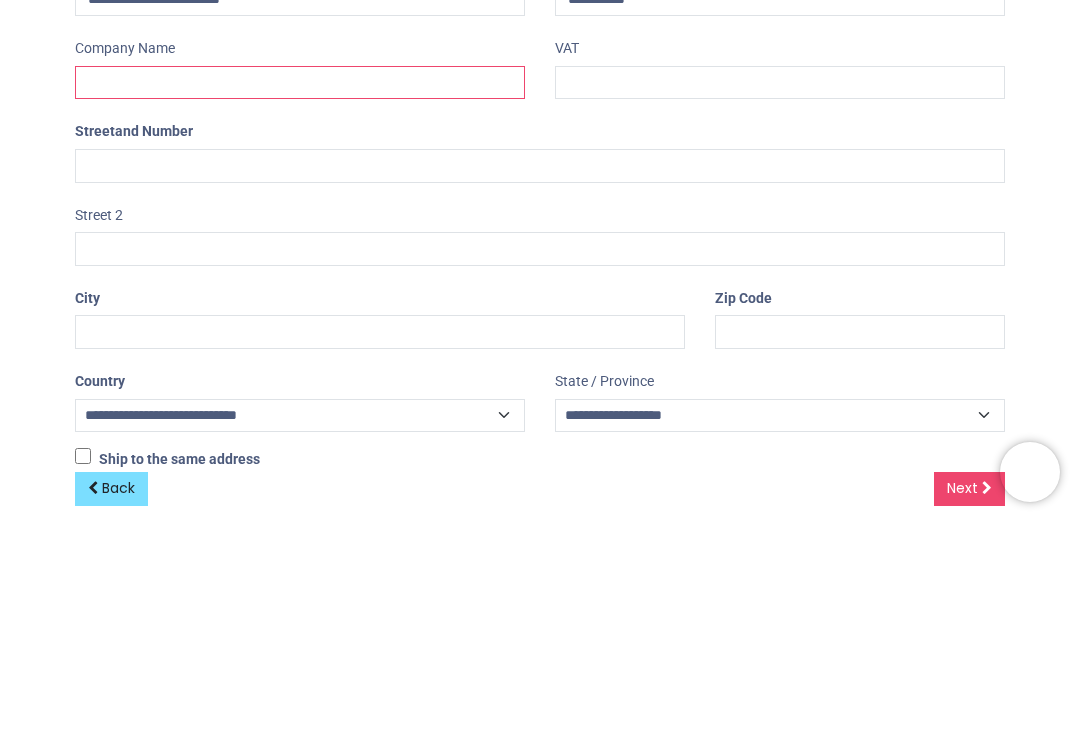 scroll, scrollTop: 263, scrollLeft: 0, axis: vertical 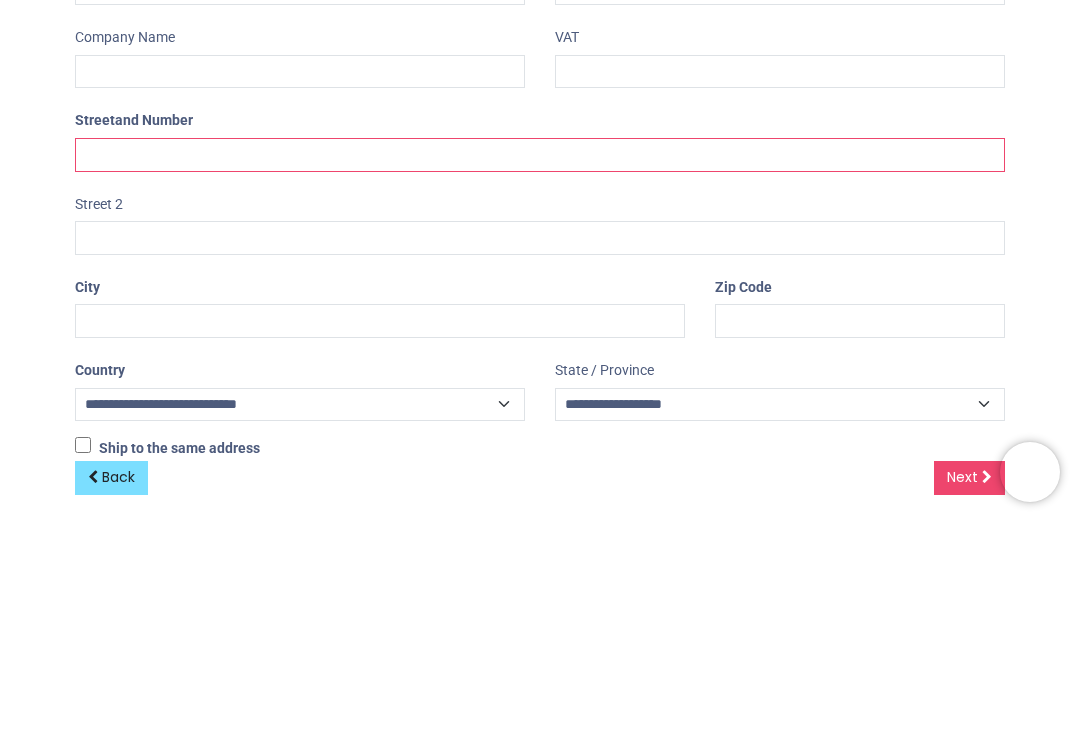 click at bounding box center [540, 373] 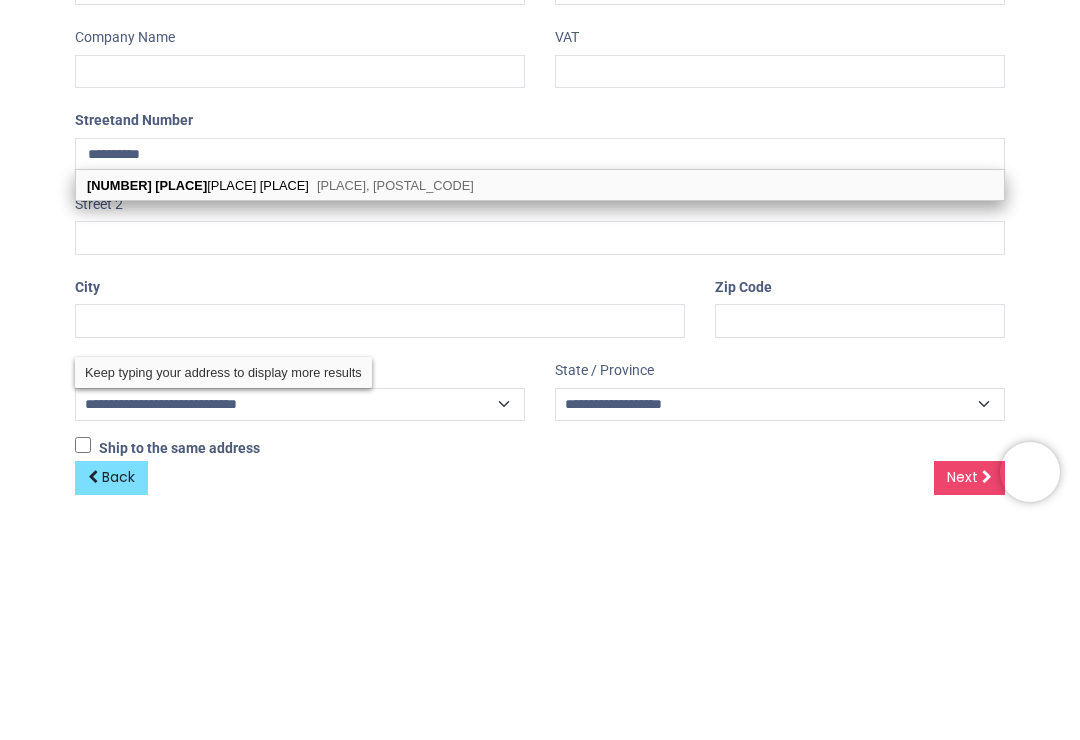 click on "Bedford, MK41 7QL" at bounding box center [395, 403] 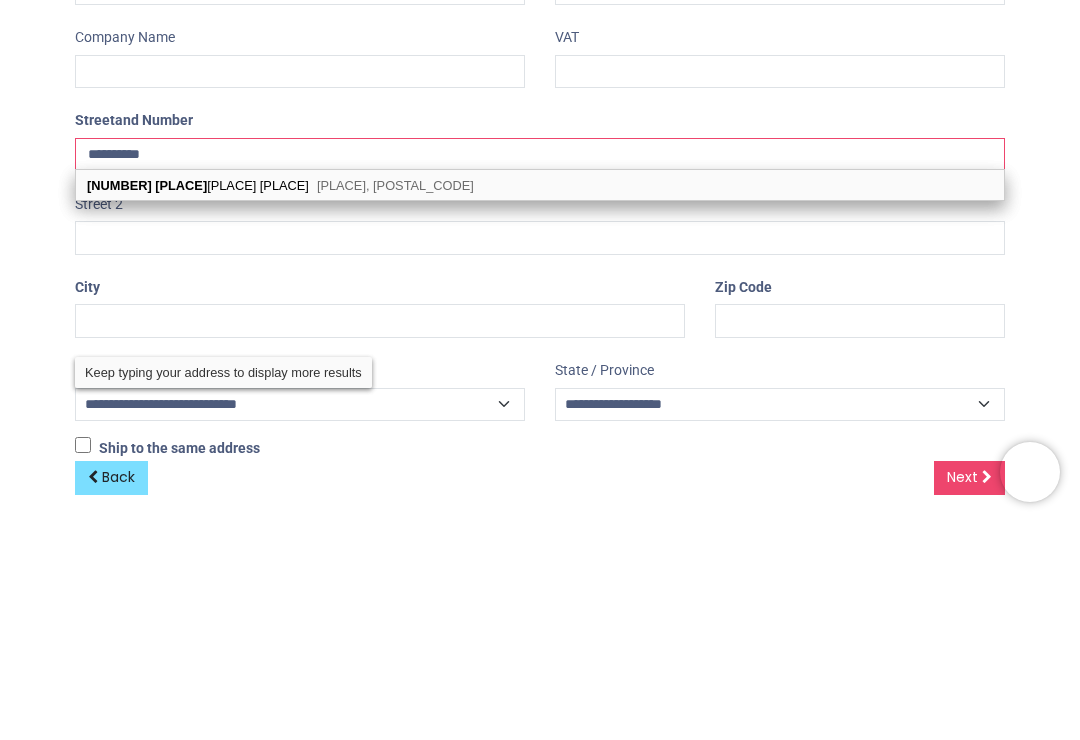 type on "**********" 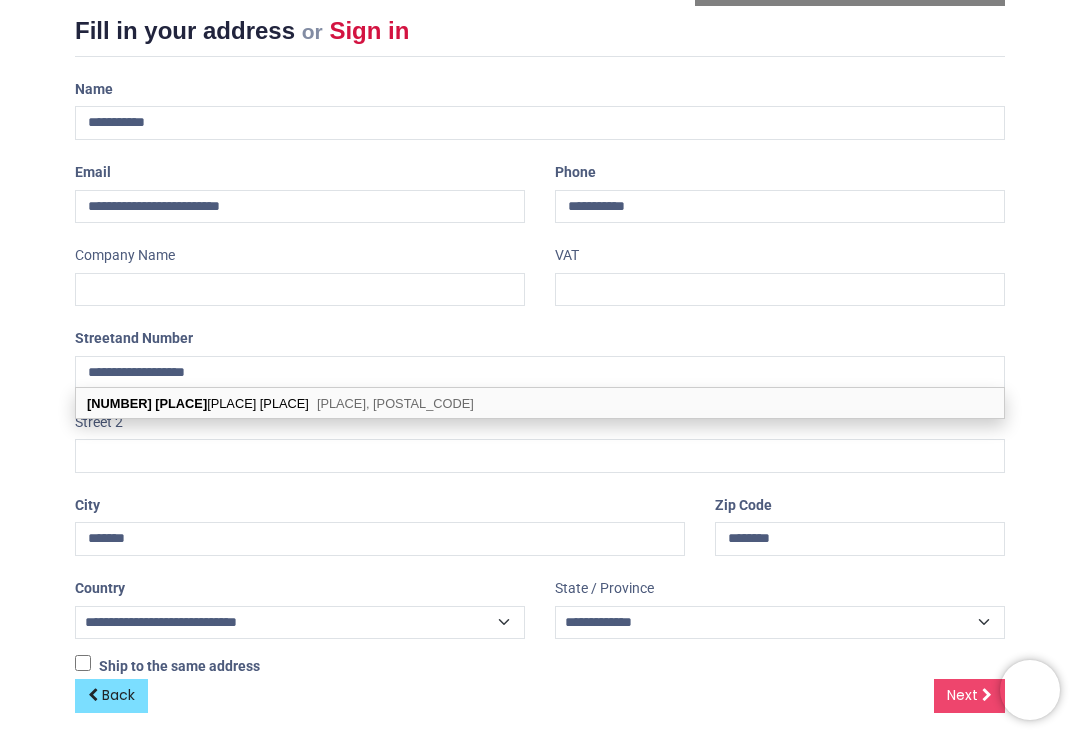 click on "Brickh" at bounding box center (181, 403) 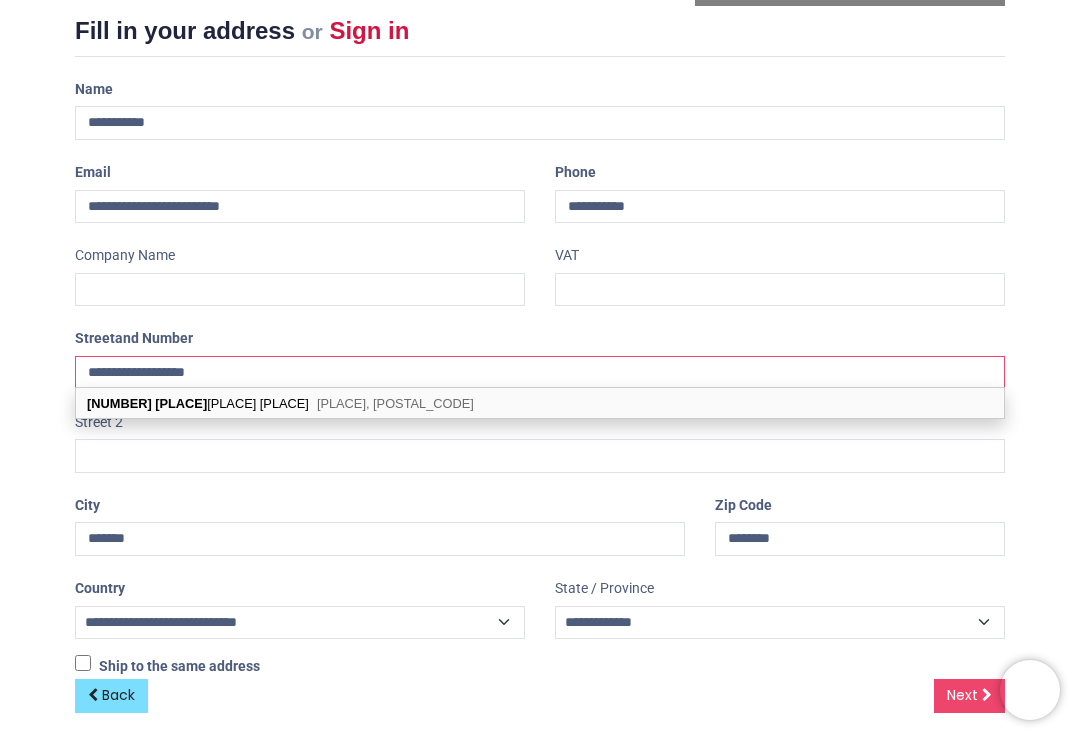 select on "***" 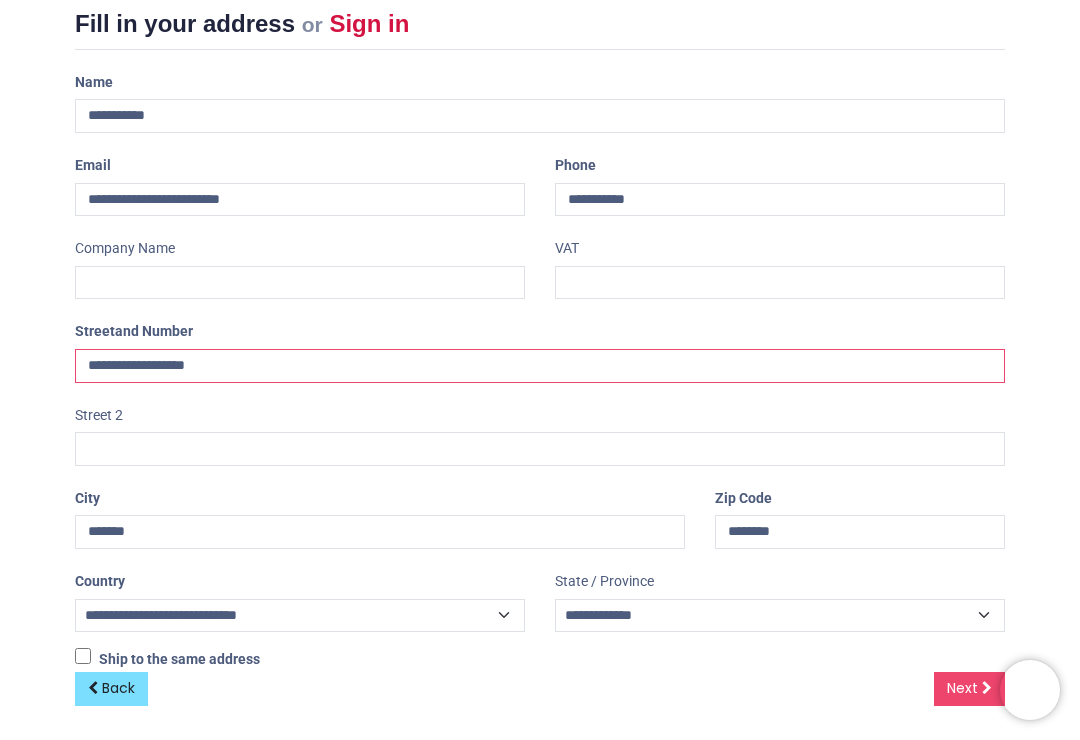 scroll, scrollTop: 269, scrollLeft: 0, axis: vertical 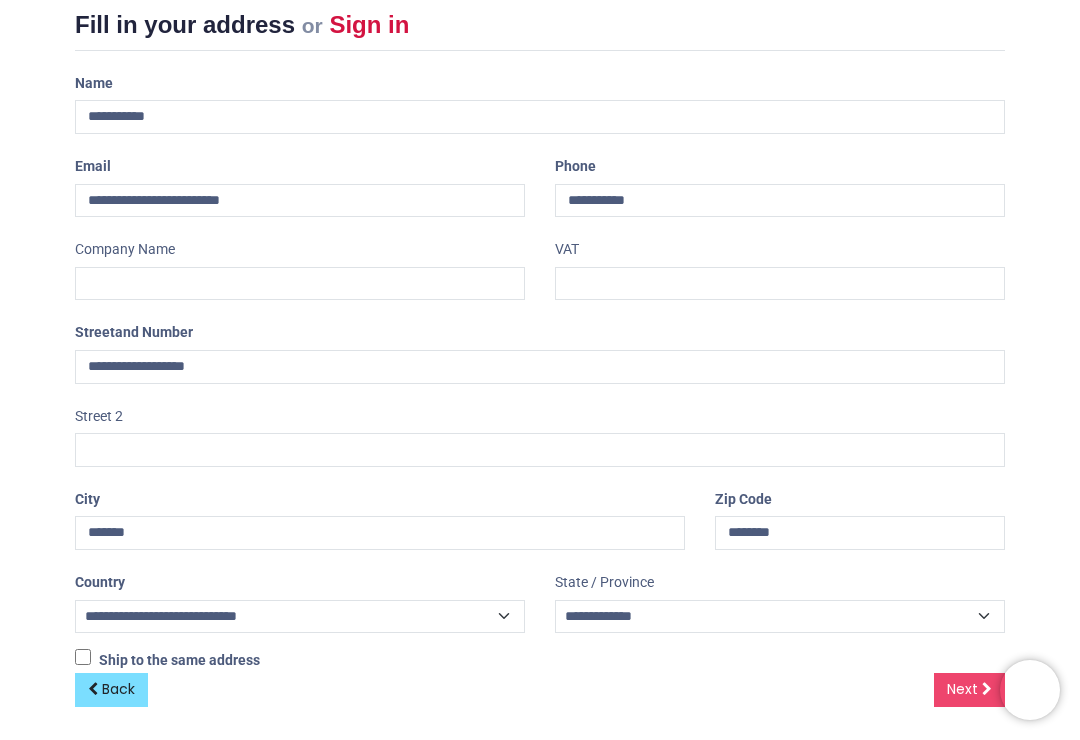 click on "Next" at bounding box center [962, 689] 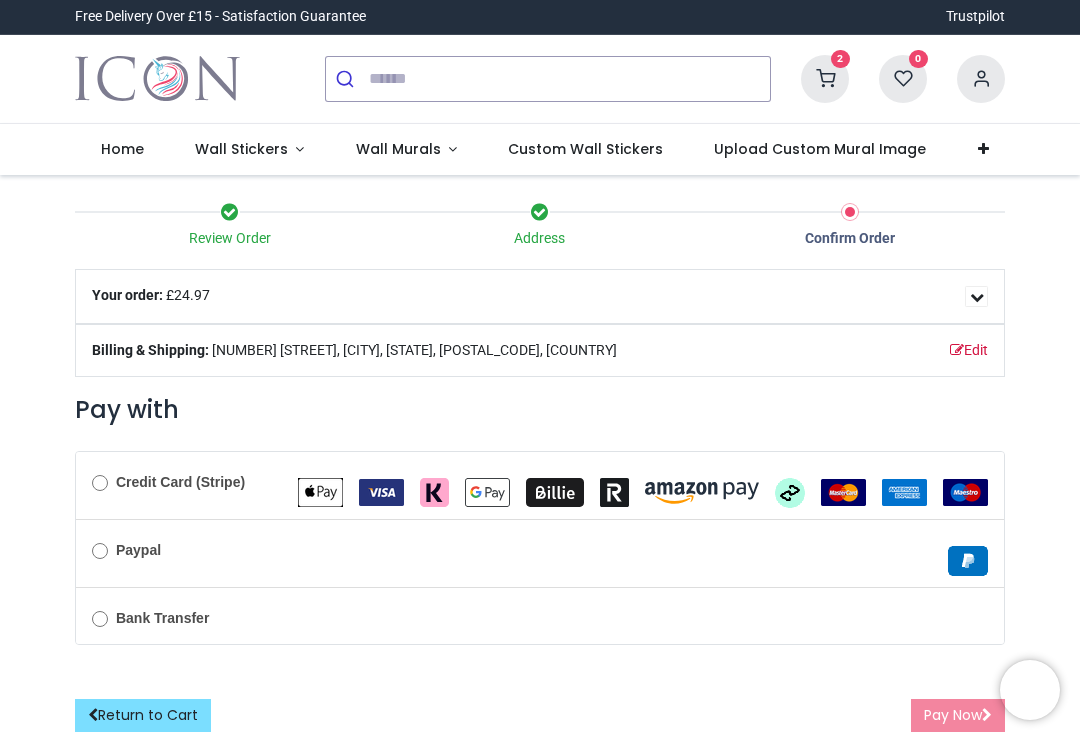 scroll, scrollTop: 0, scrollLeft: 0, axis: both 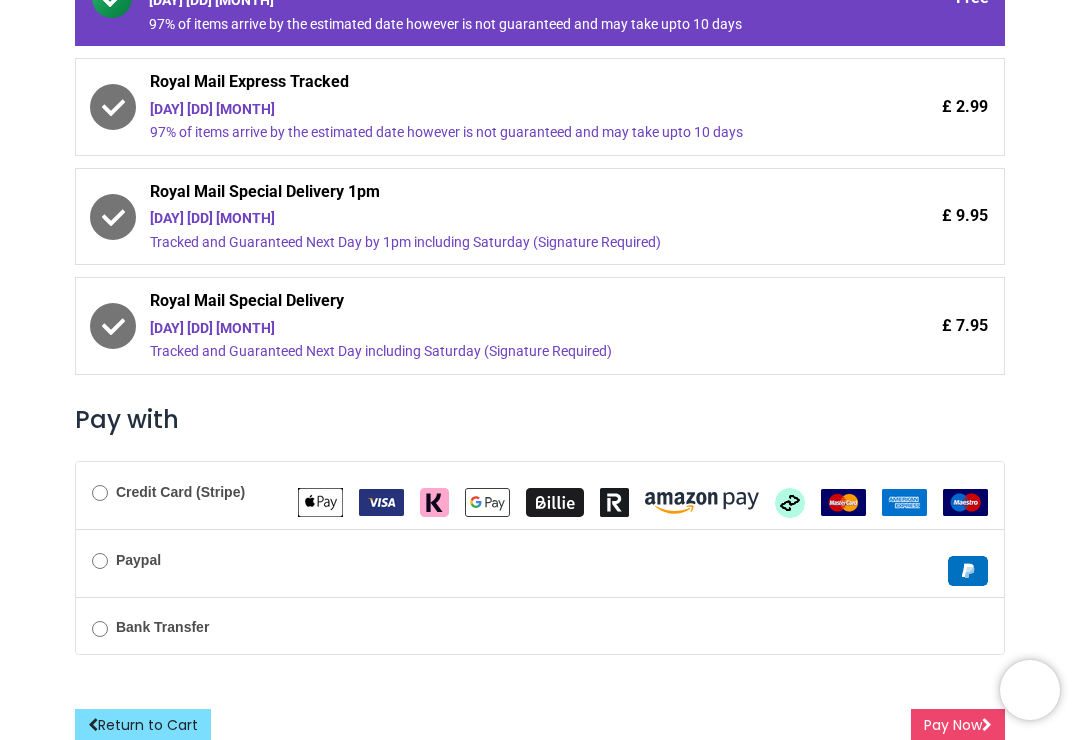click on "Pay Now" at bounding box center (958, 726) 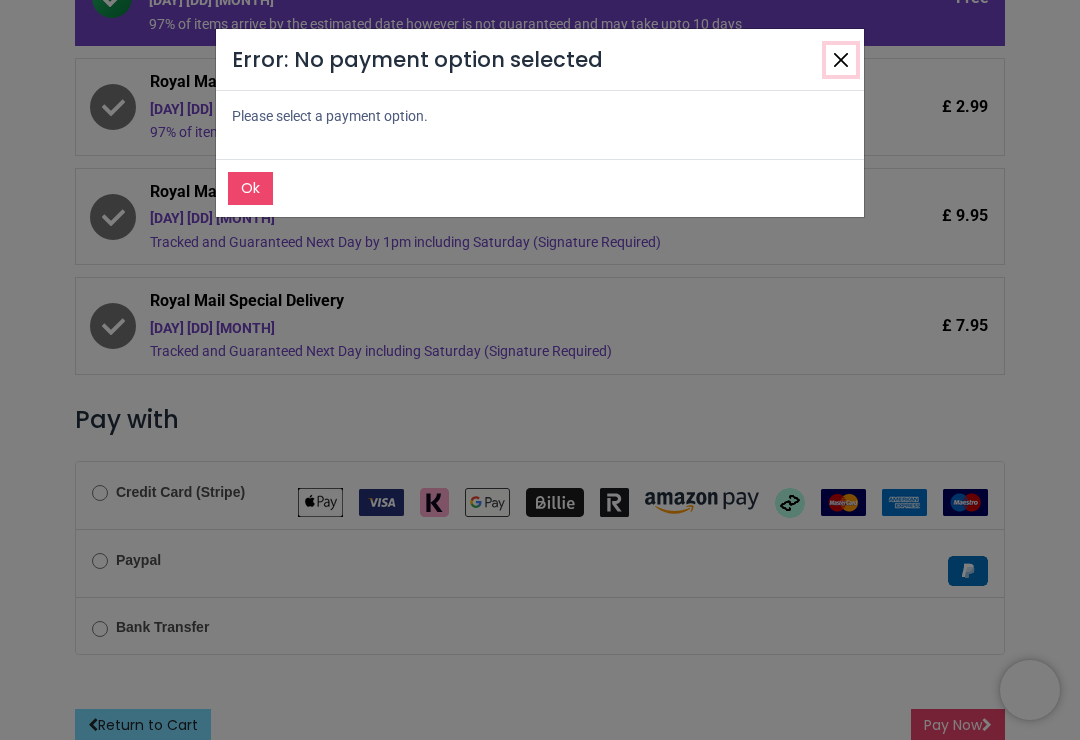 click at bounding box center [841, 60] 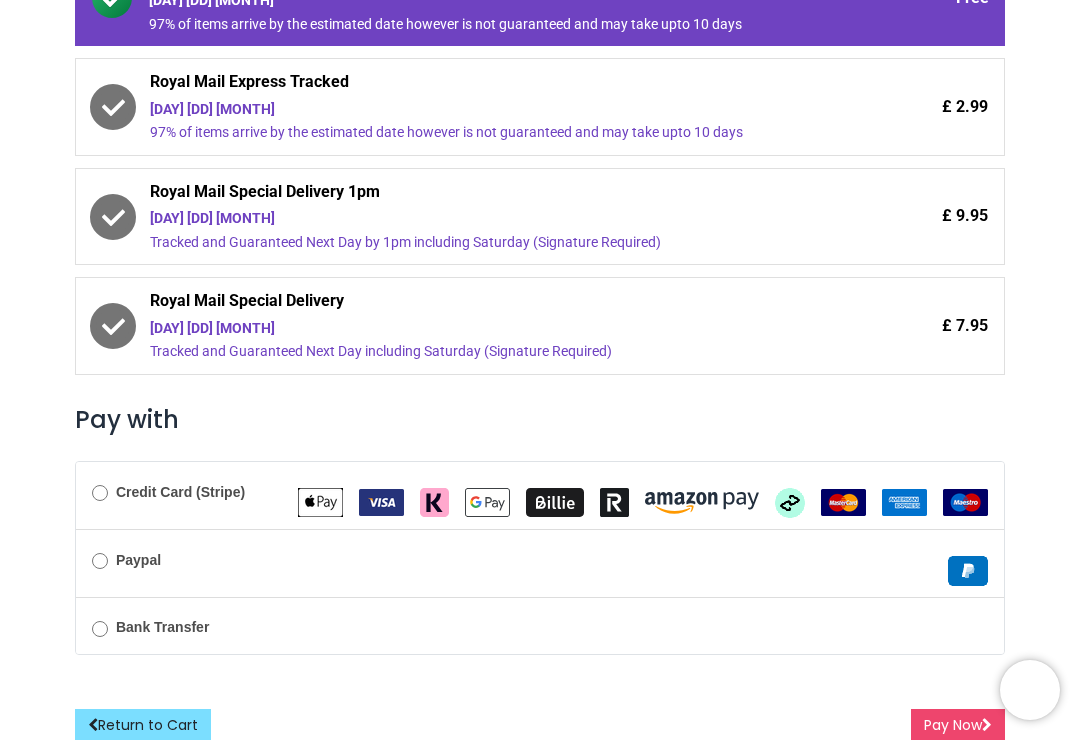 click at bounding box center [790, 503] 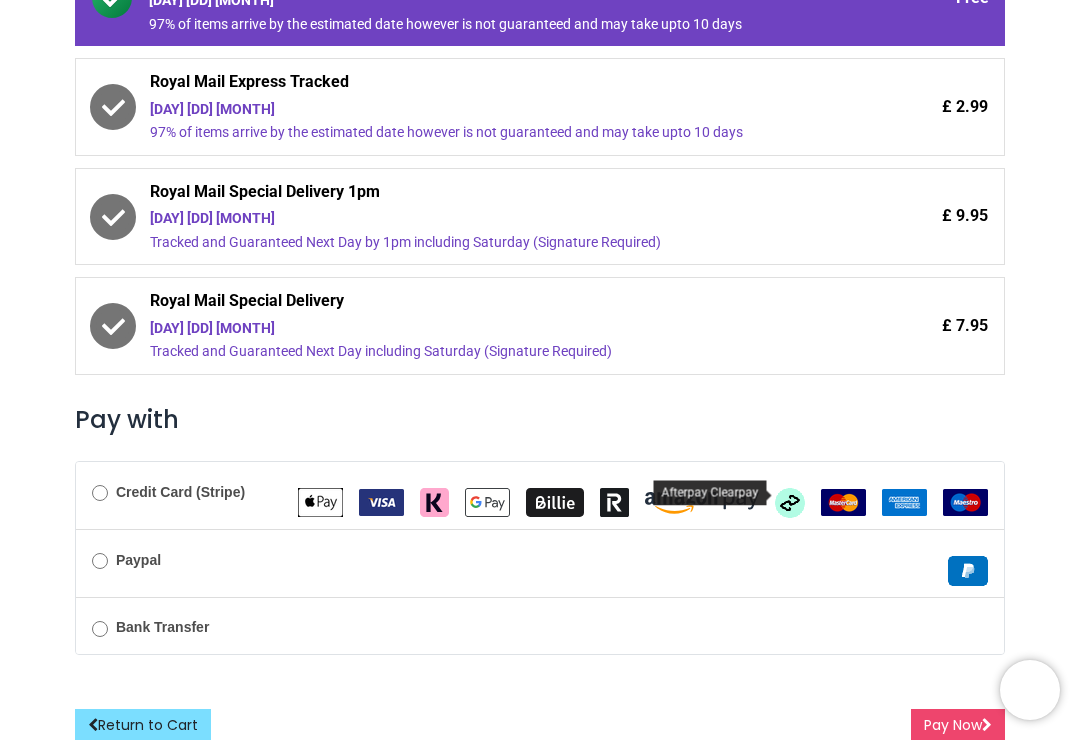 click on "Pay Now" at bounding box center [958, 726] 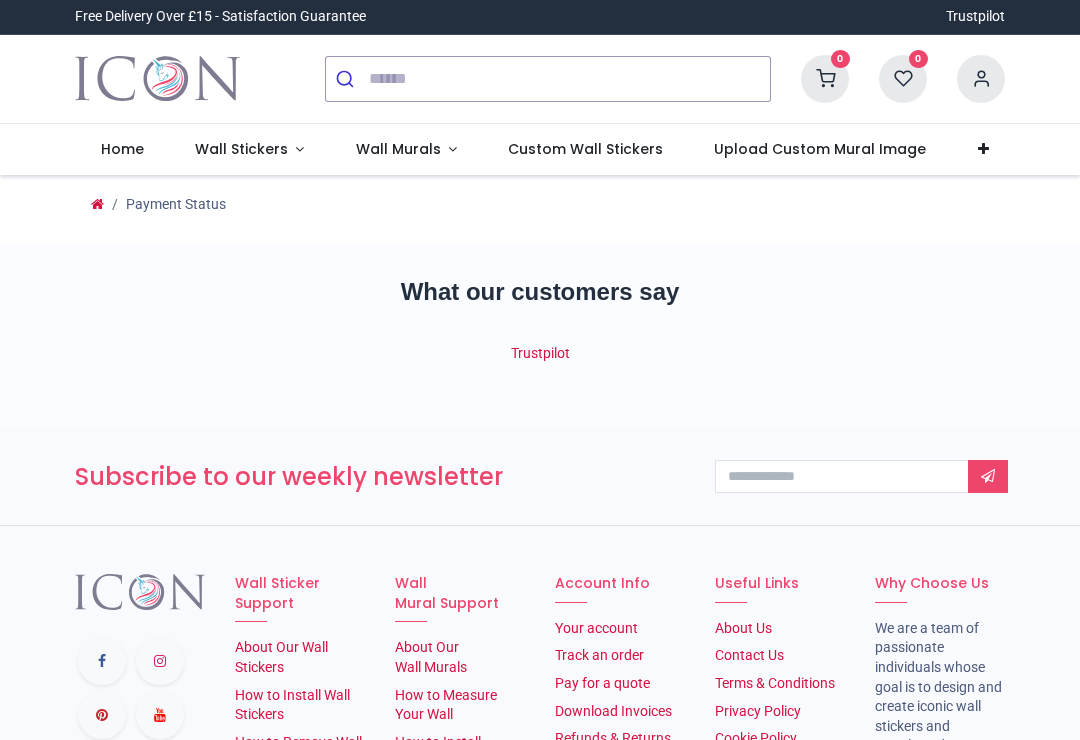 scroll, scrollTop: 0, scrollLeft: 0, axis: both 